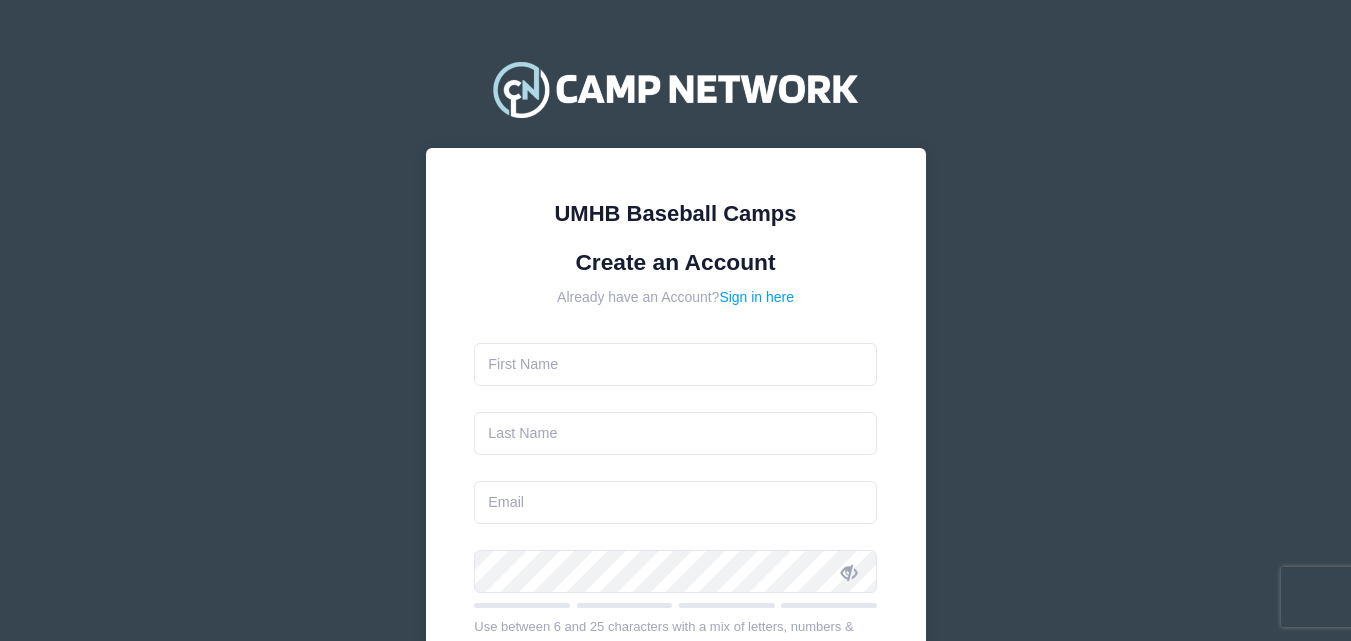 scroll, scrollTop: 0, scrollLeft: 0, axis: both 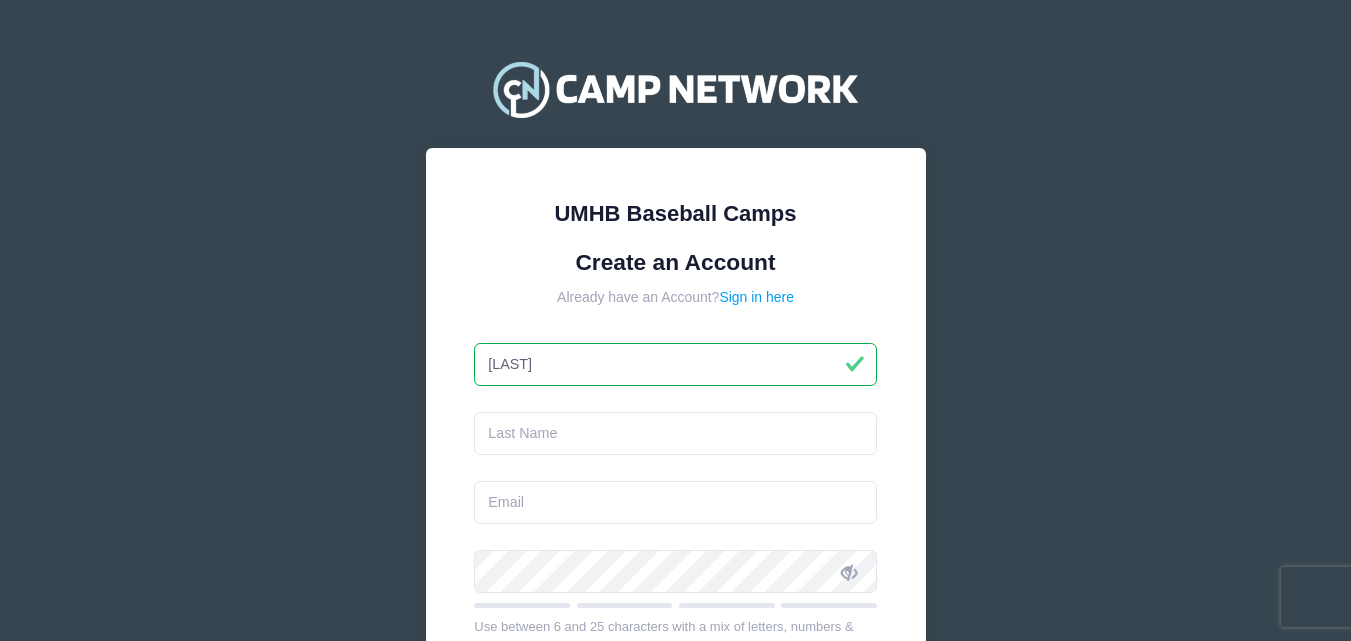 type on "[FIRST]" 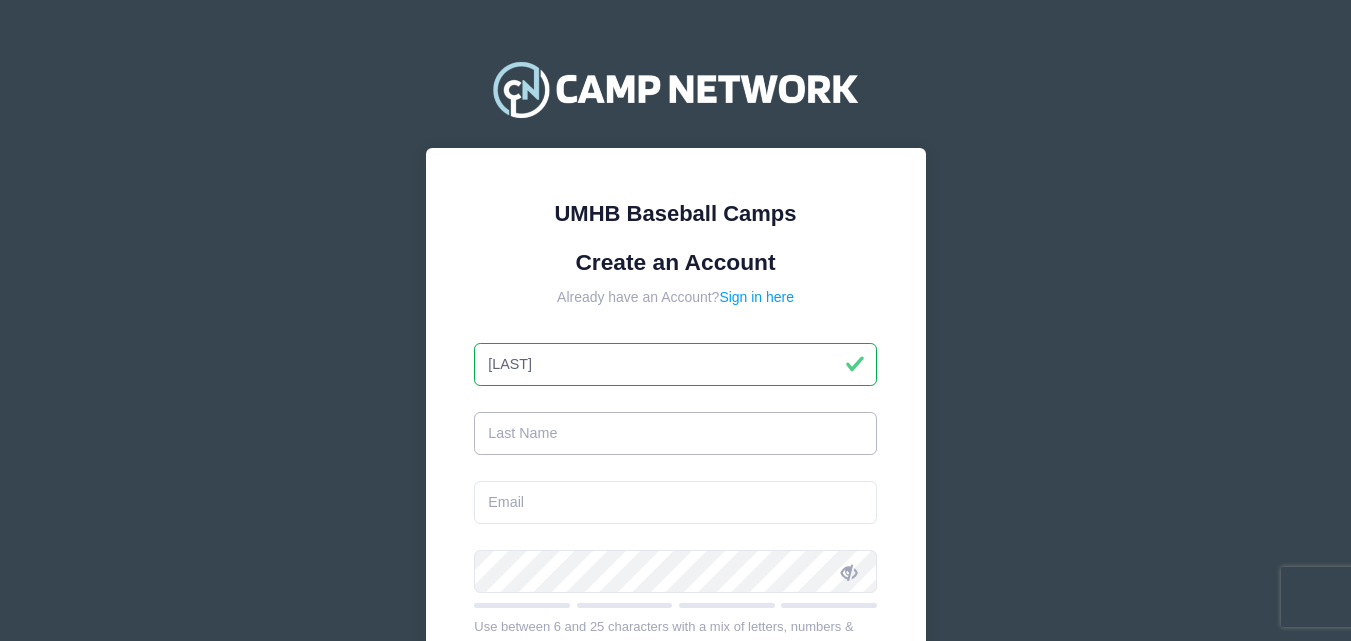 click at bounding box center [675, 433] 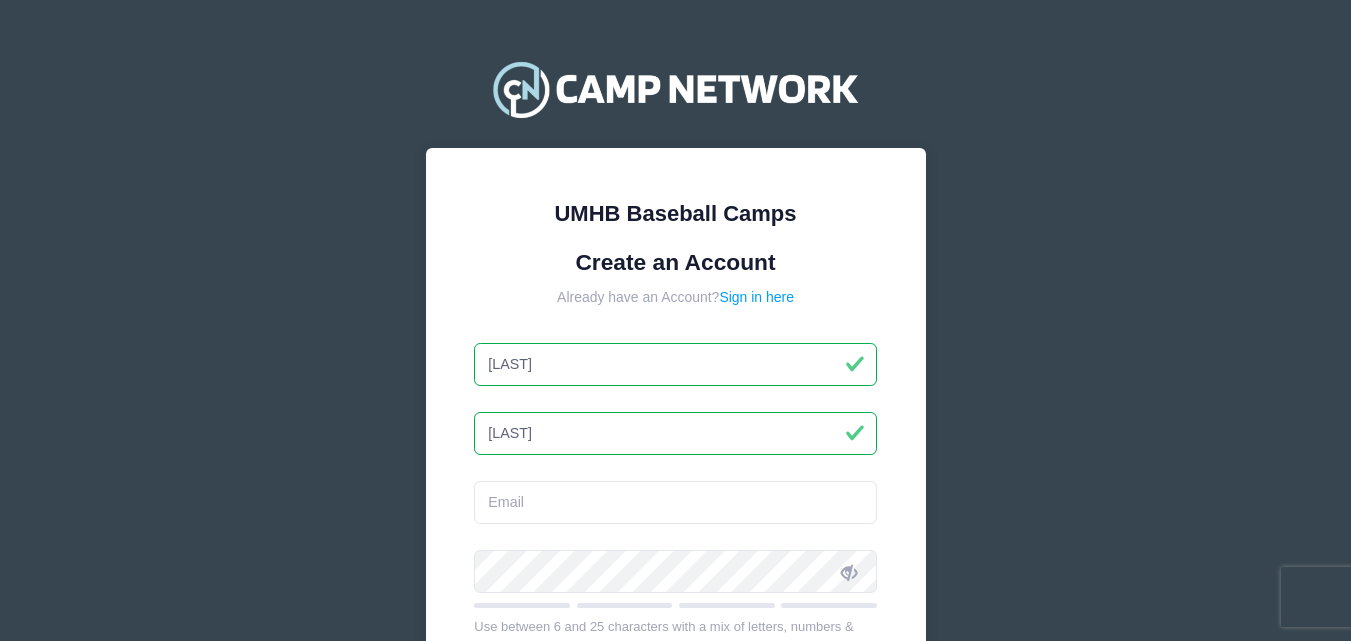 type on "[LAST]" 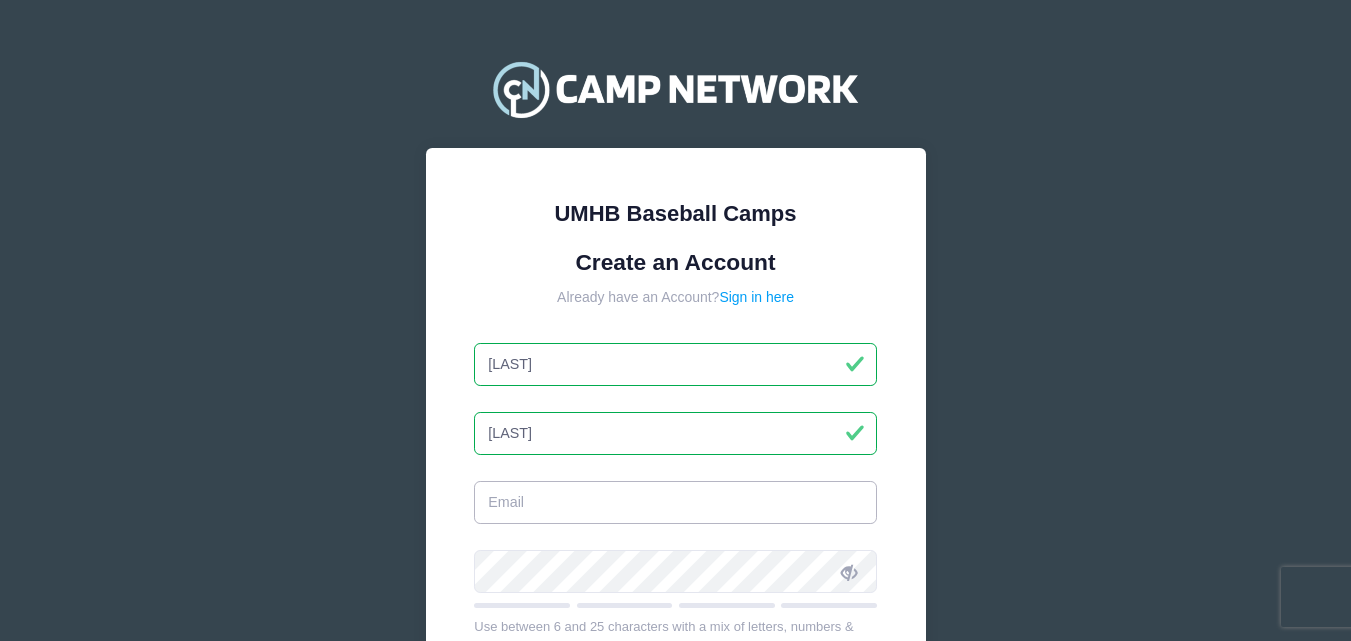 click at bounding box center [675, 502] 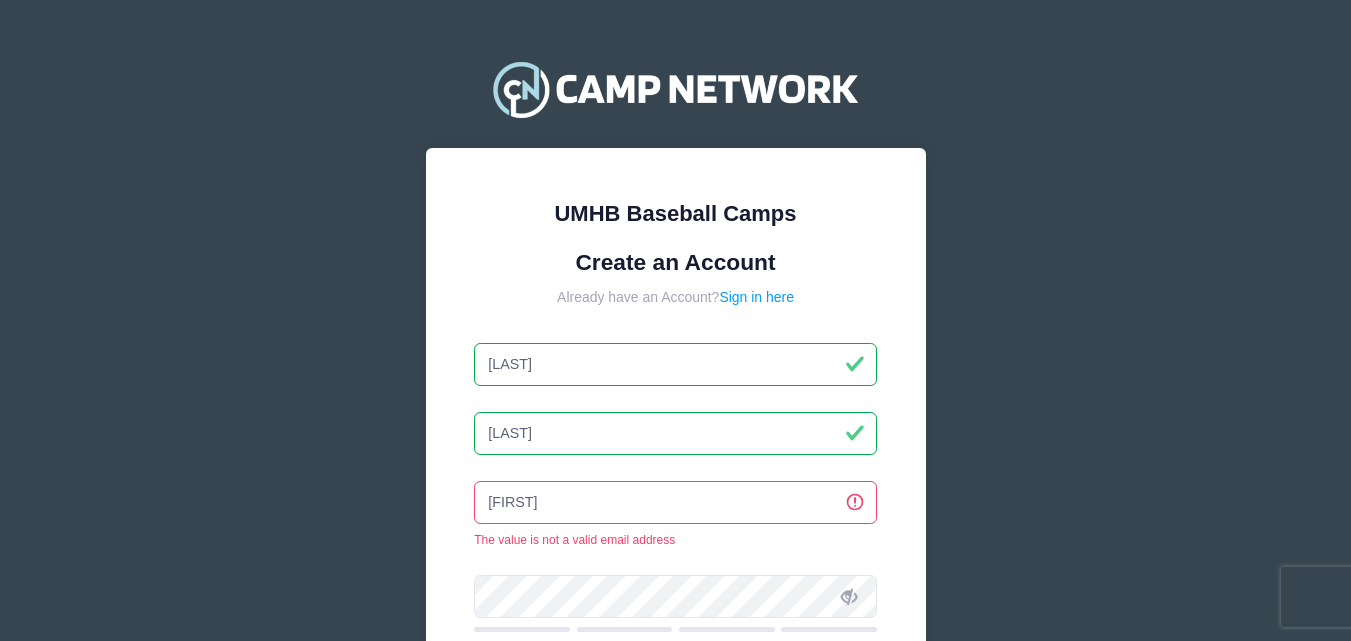 type on "[EMAIL]" 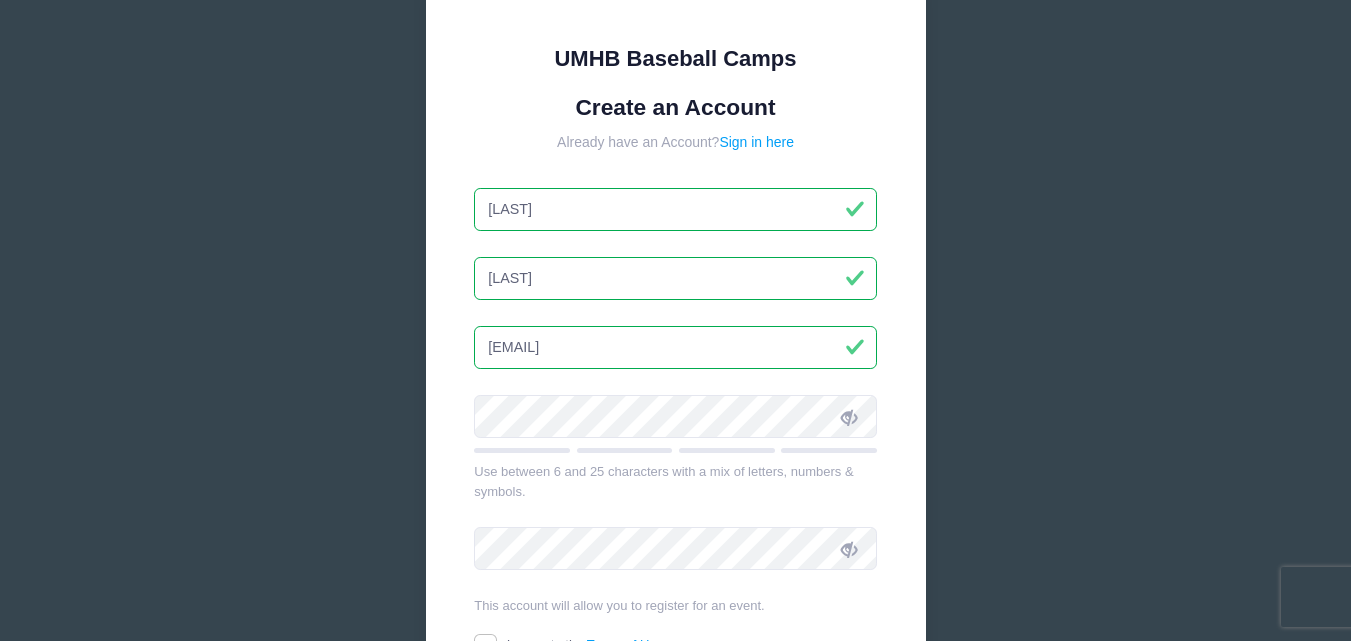 scroll, scrollTop: 157, scrollLeft: 0, axis: vertical 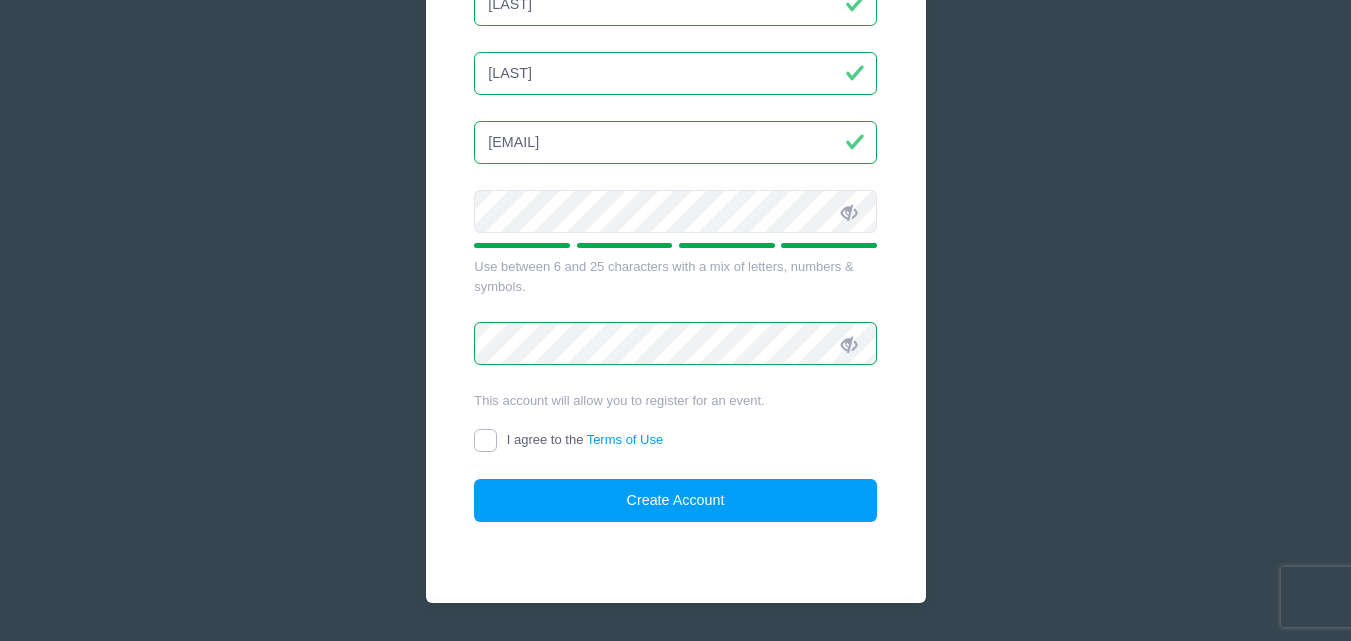 click on "I agree to the
Terms of Use" at bounding box center (485, 440) 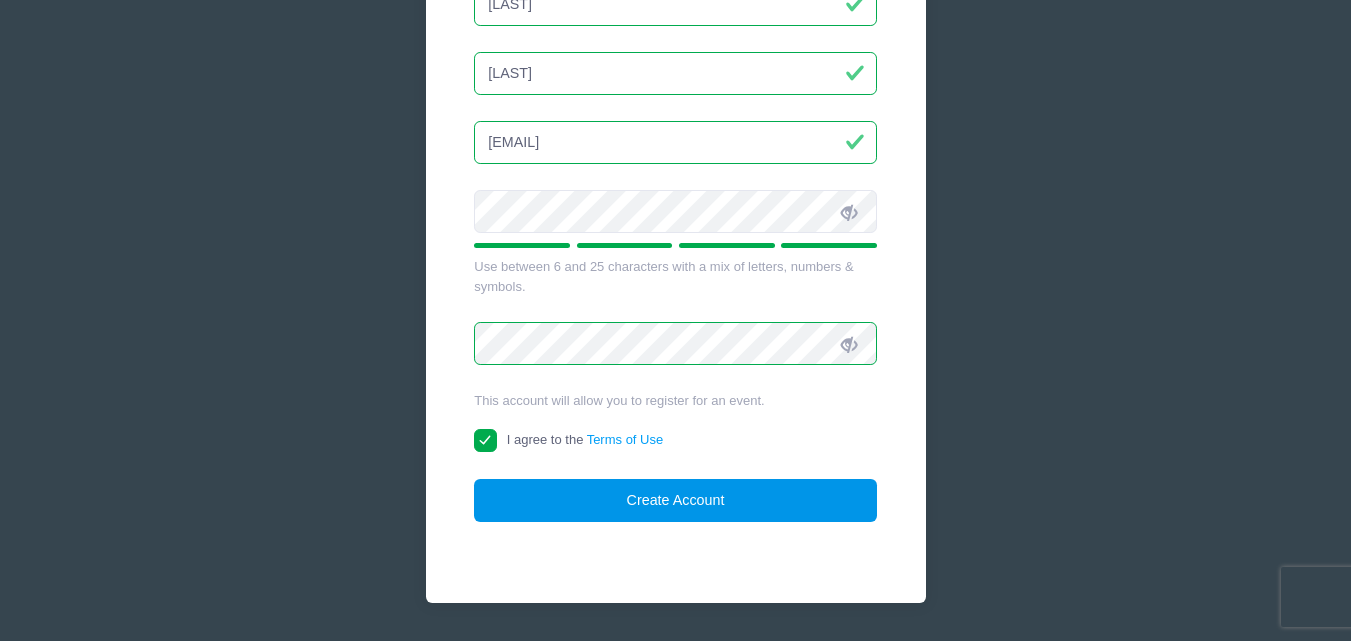 click on "Create Account" at bounding box center [675, 500] 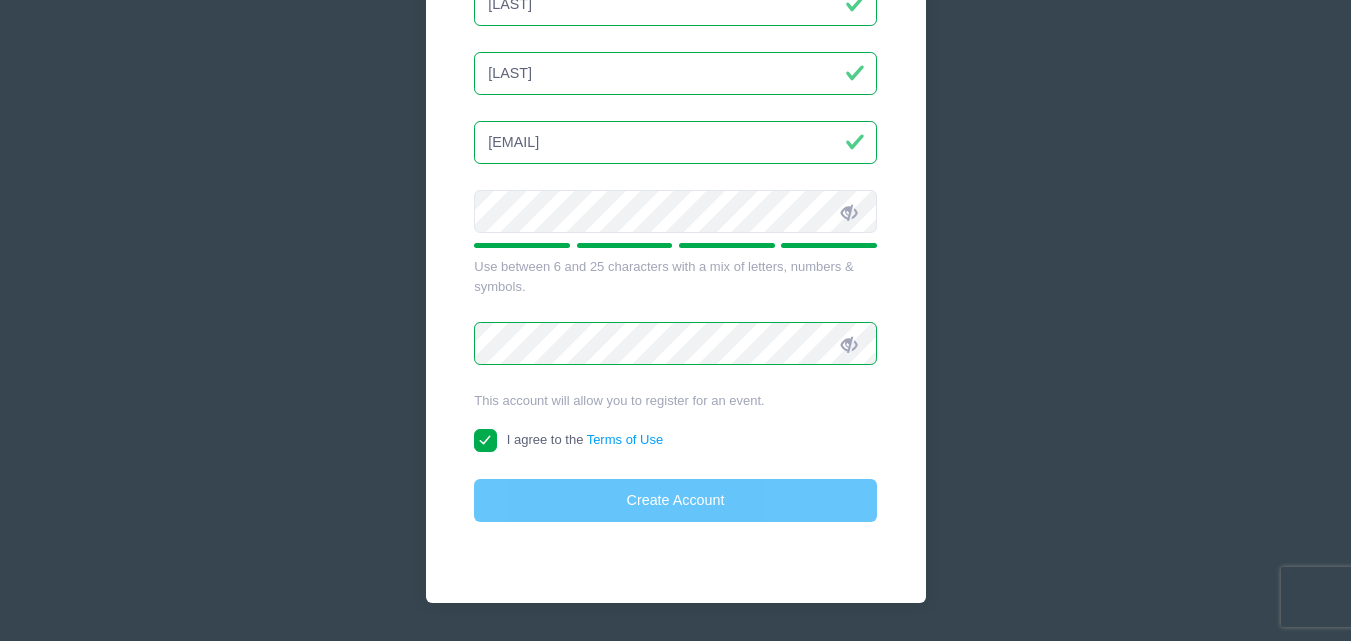 click on "[EMAIL]" at bounding box center (675, 142) 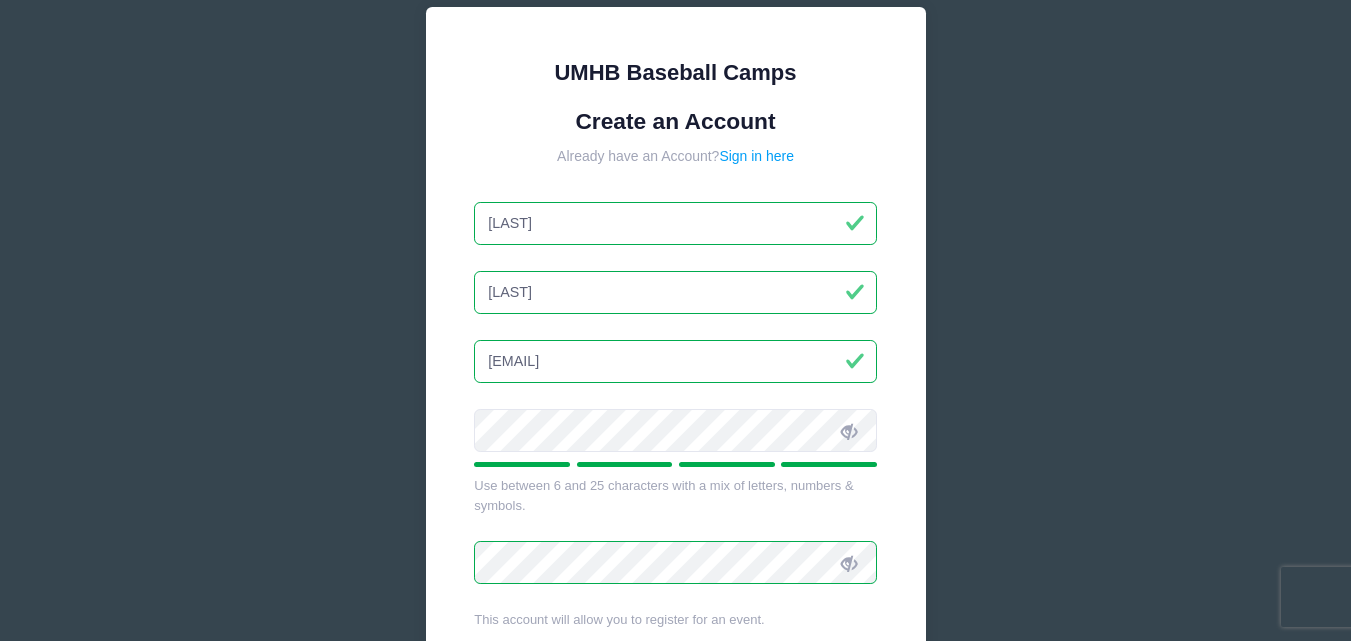 scroll, scrollTop: 142, scrollLeft: 0, axis: vertical 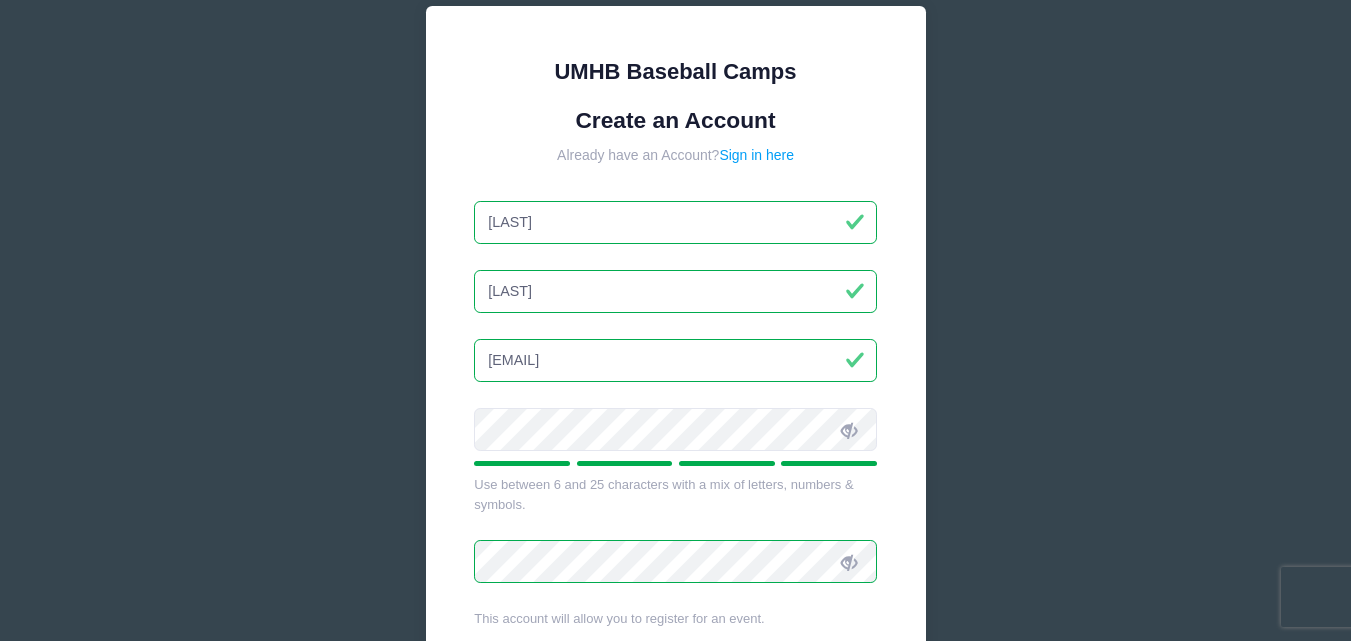 click on "[EMAIL]" at bounding box center [675, 360] 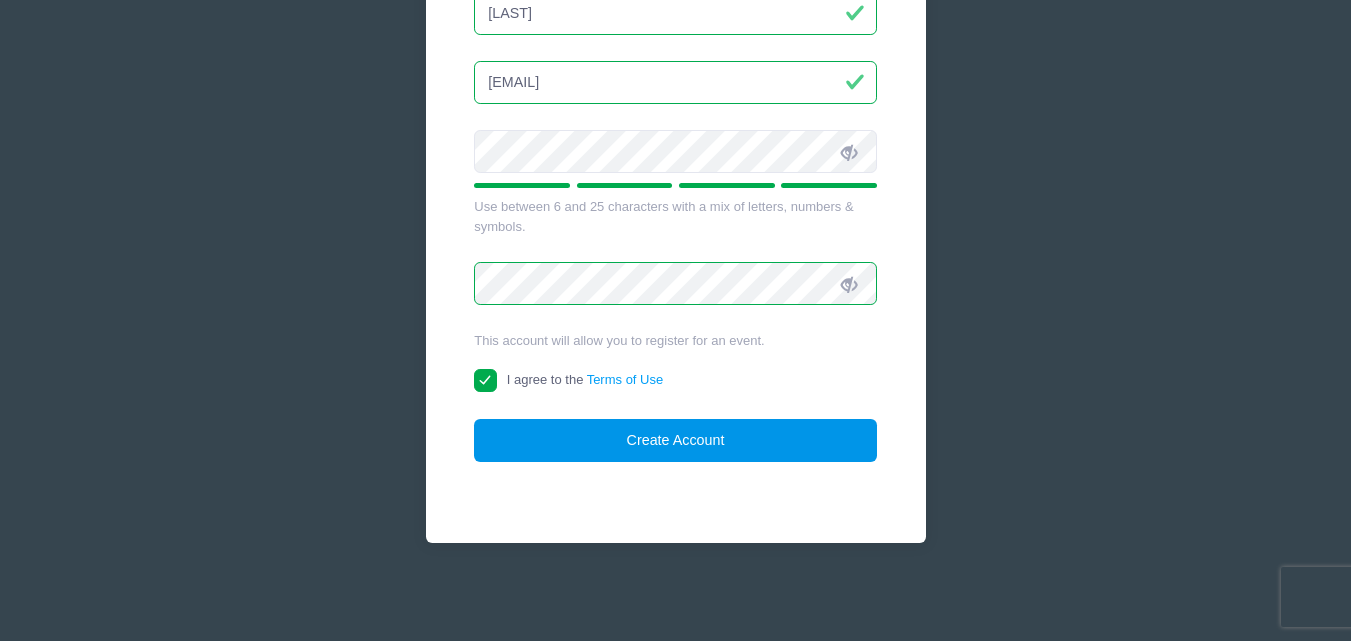 click on "Create Account" at bounding box center [675, 440] 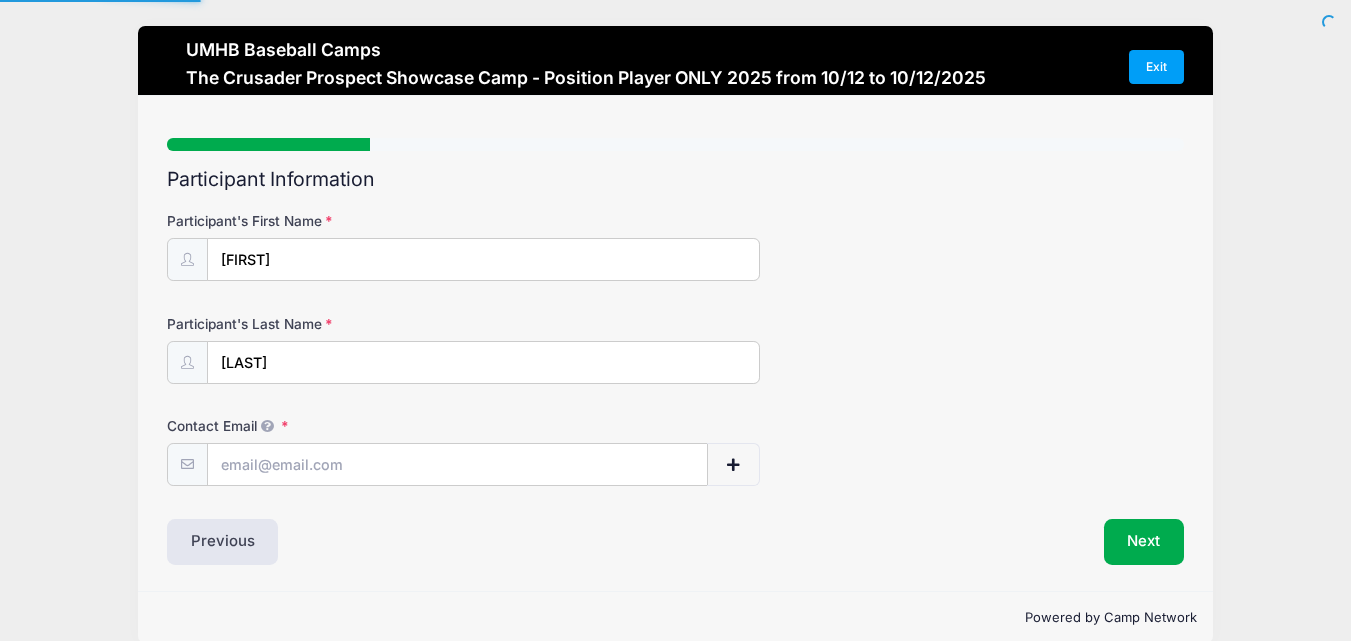 scroll, scrollTop: 0, scrollLeft: 0, axis: both 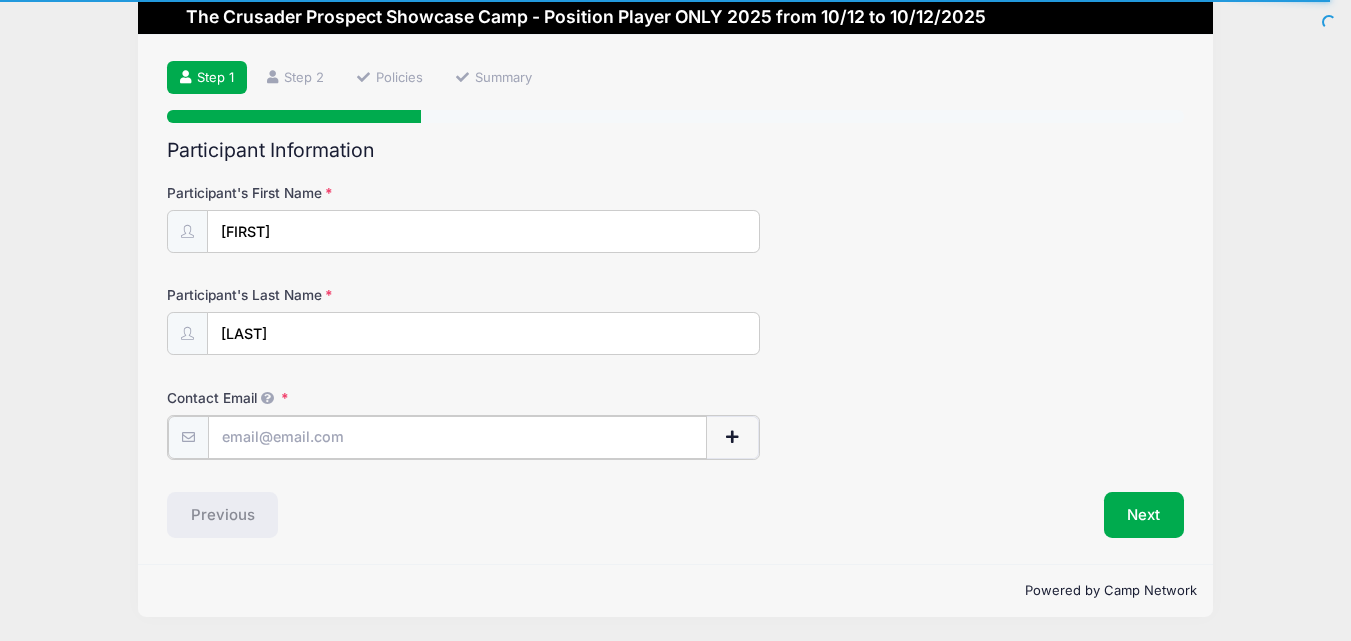 click on "Contact Email" at bounding box center [457, 437] 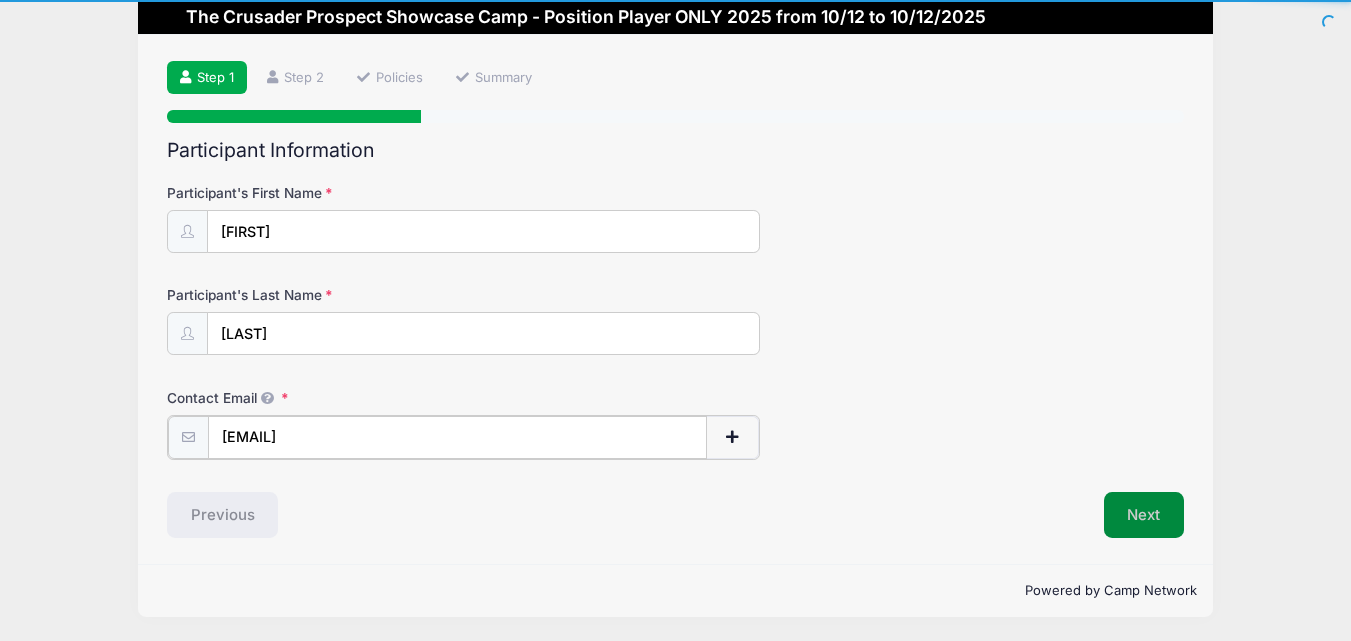type on "[EMAIL]" 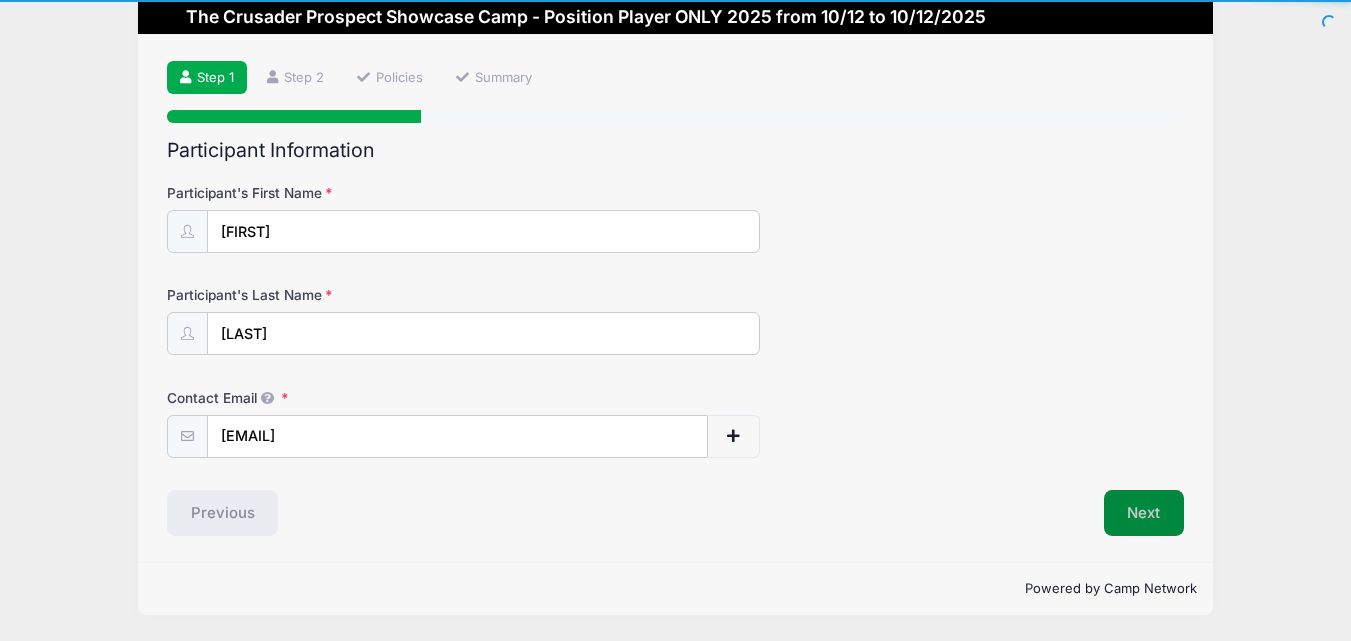 click on "Next" at bounding box center [1144, 513] 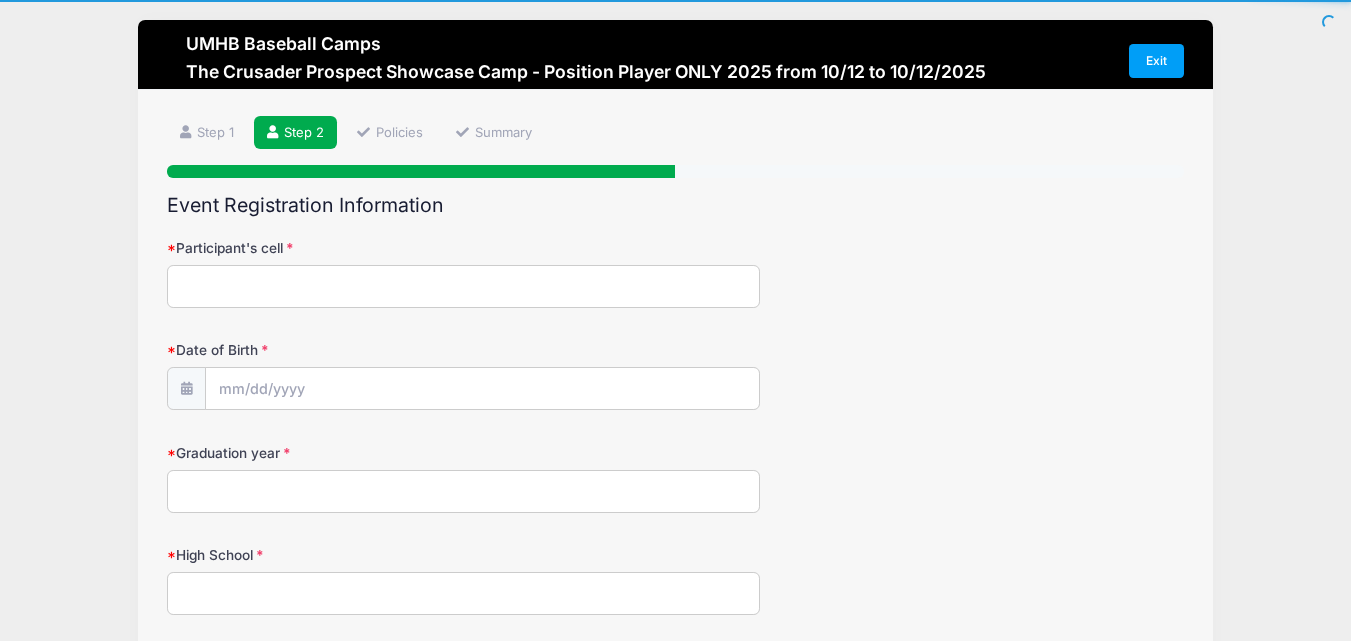 scroll, scrollTop: 0, scrollLeft: 0, axis: both 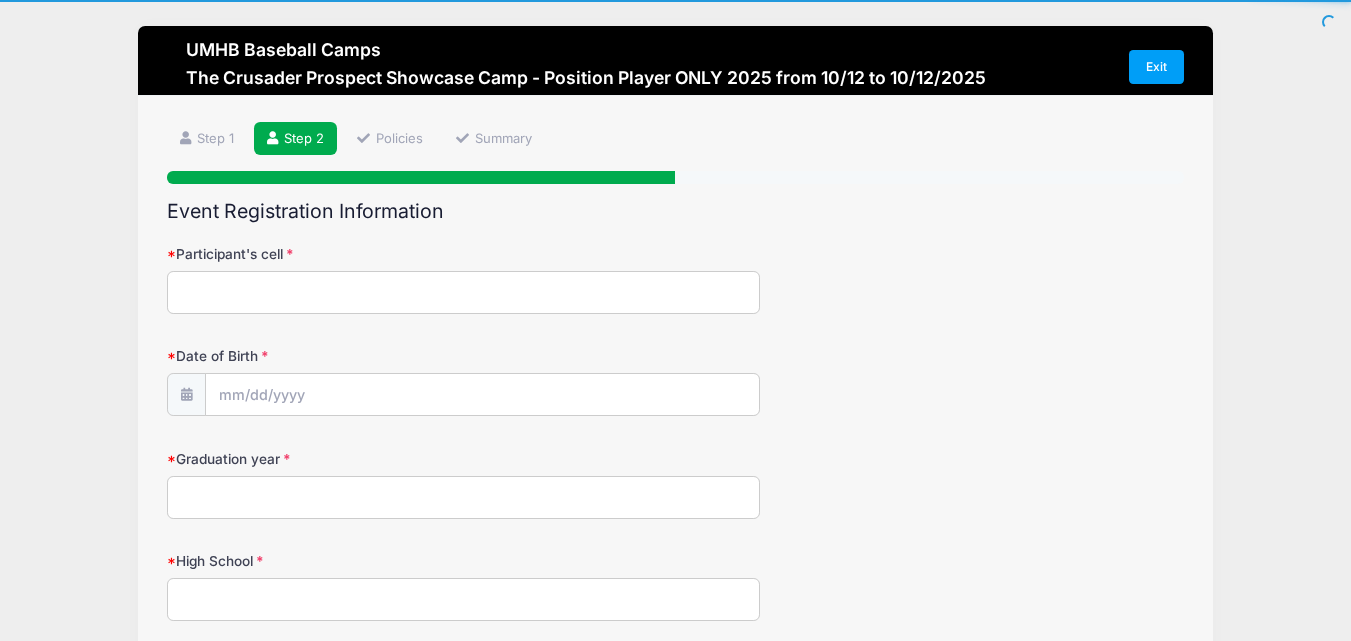 click on "Participant's cell" at bounding box center [463, 292] 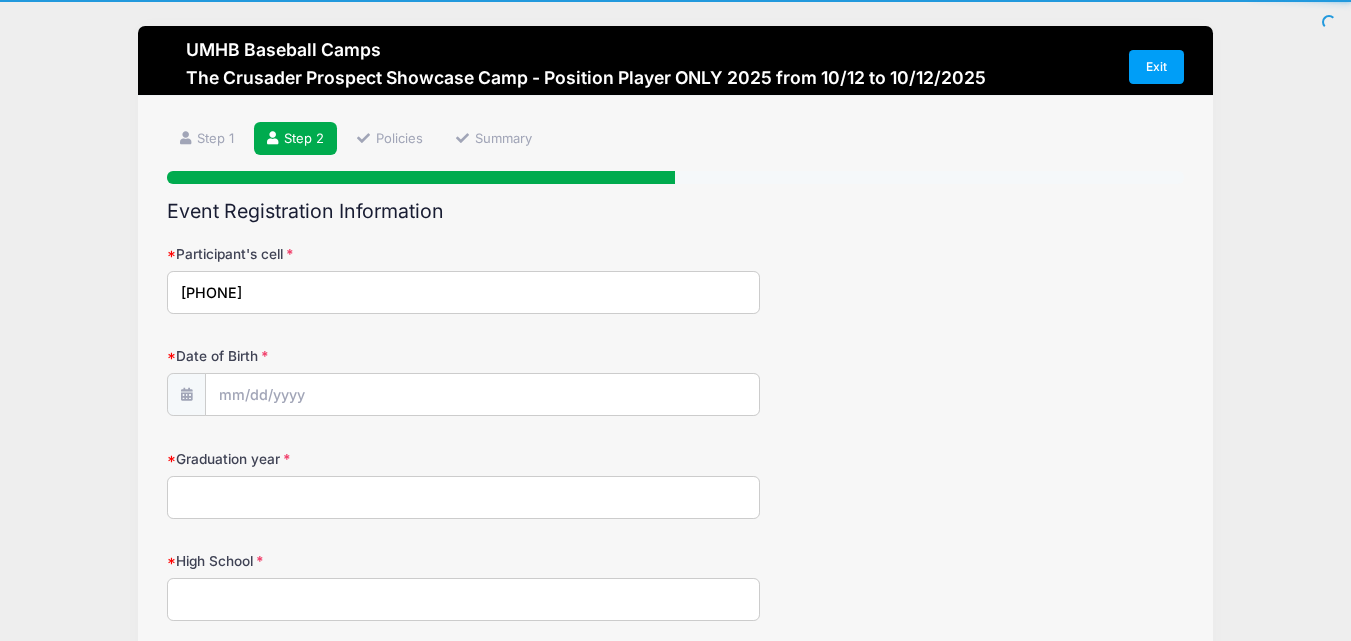 type on "[PHONE]" 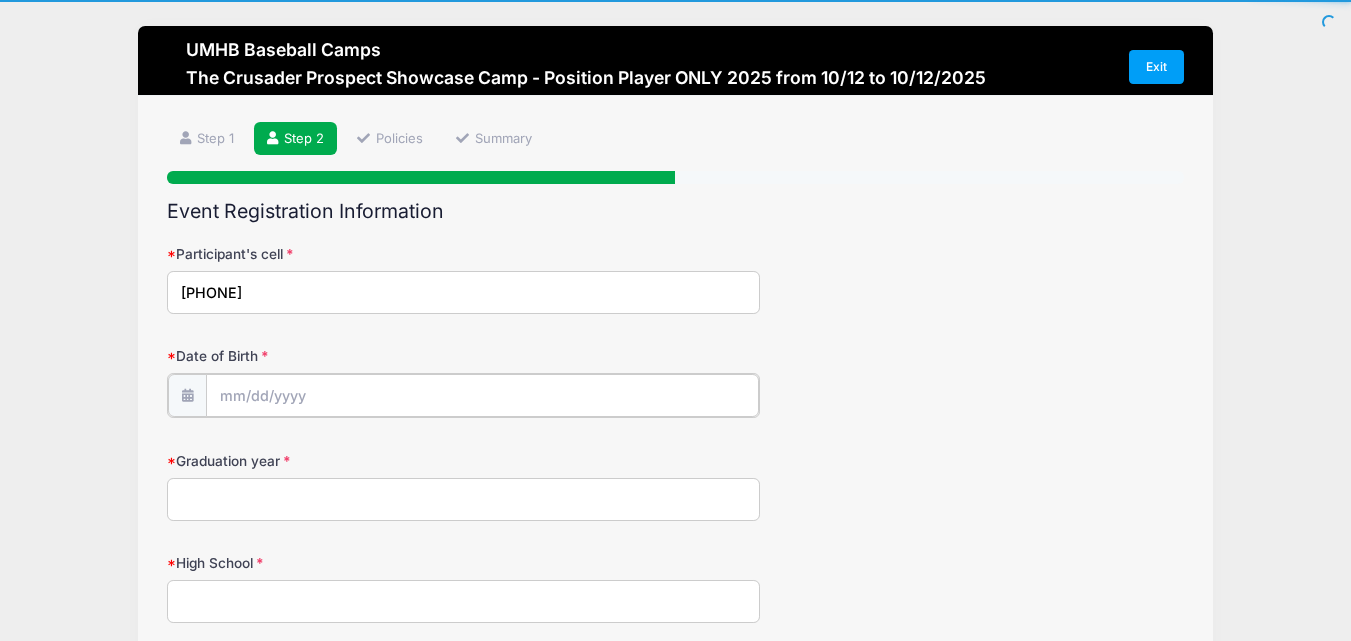 click on "Date of Birth" at bounding box center [482, 395] 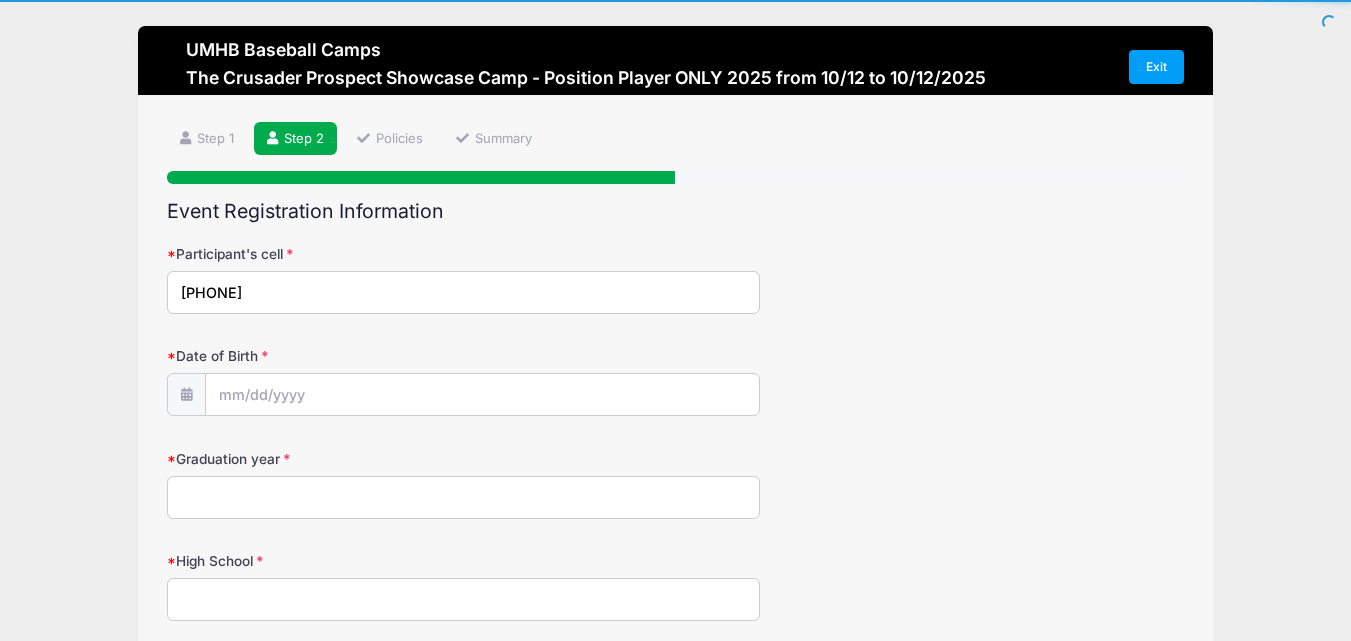 click on "Participant's cell
[PHONE]
Date of Birth
Graduation year
High School" at bounding box center (675, 1056) 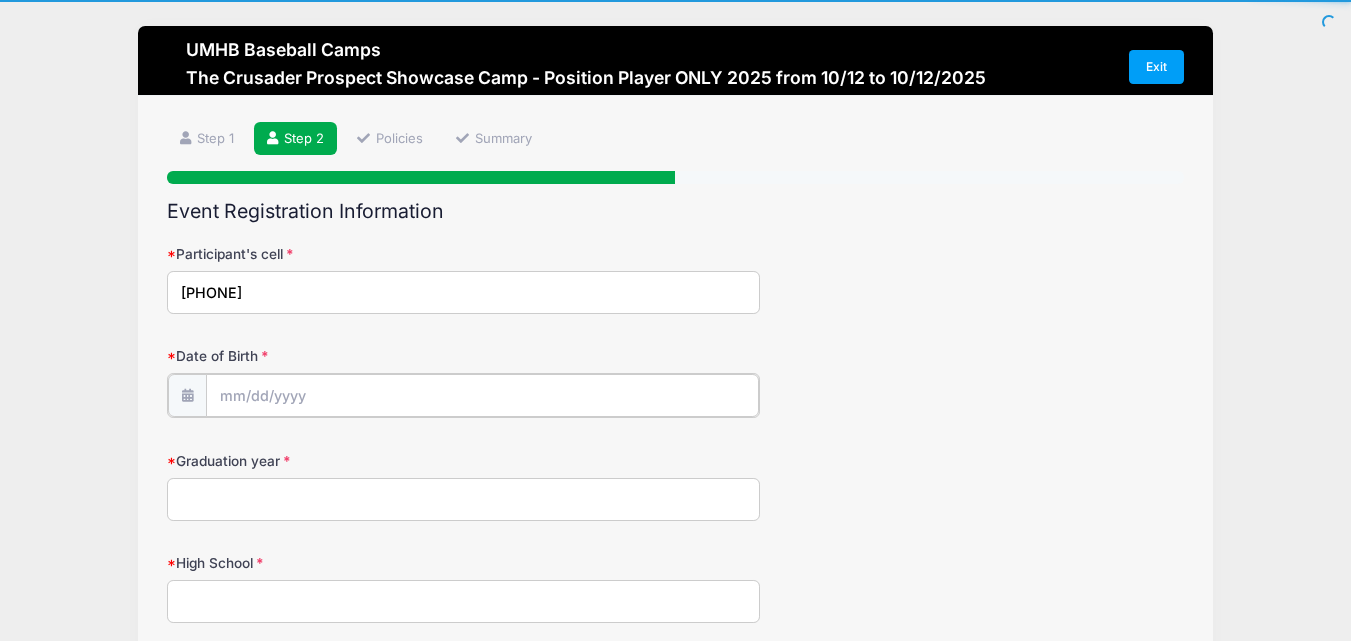 click on "Date of Birth" at bounding box center [482, 395] 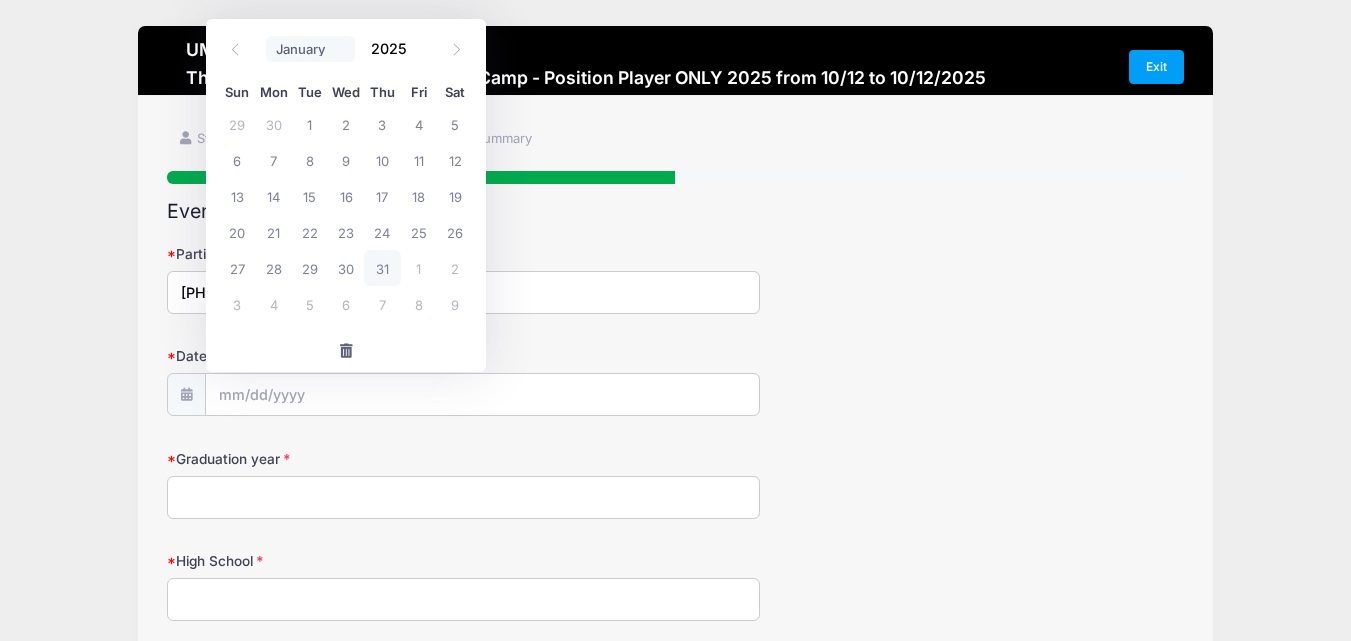 click on "January February March April May June July August September October November December" at bounding box center (310, 49) 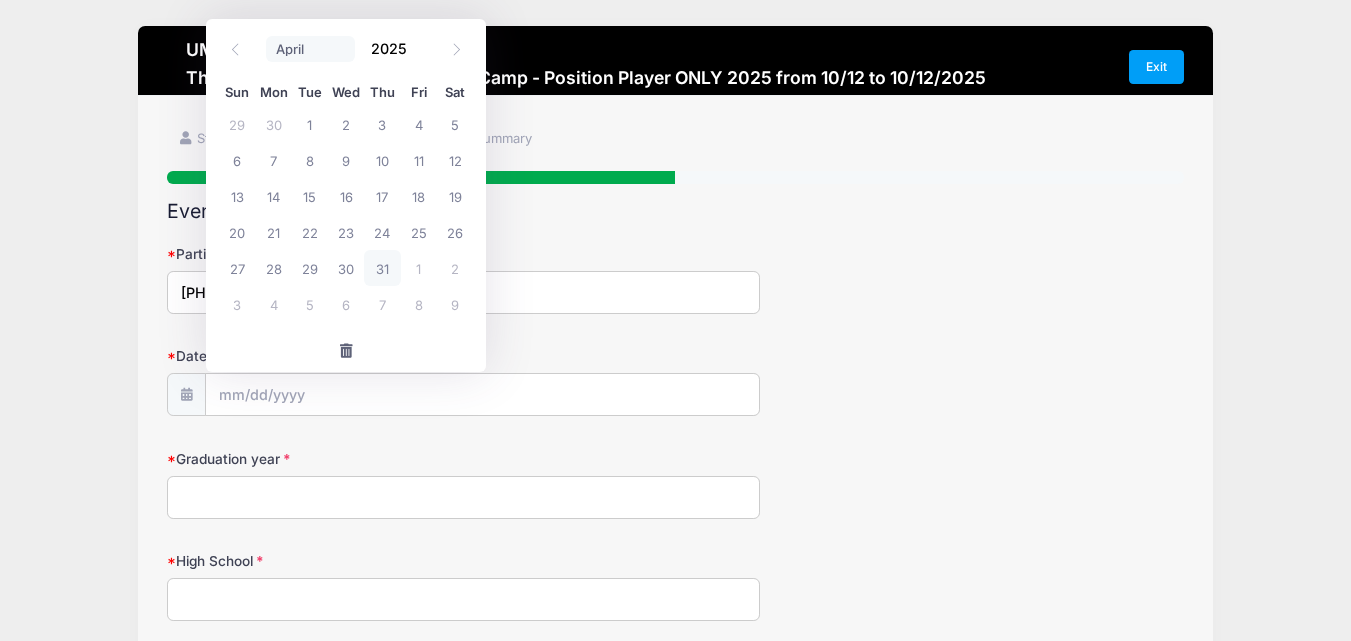 click on "January February March April May June July August September October November December" at bounding box center [310, 49] 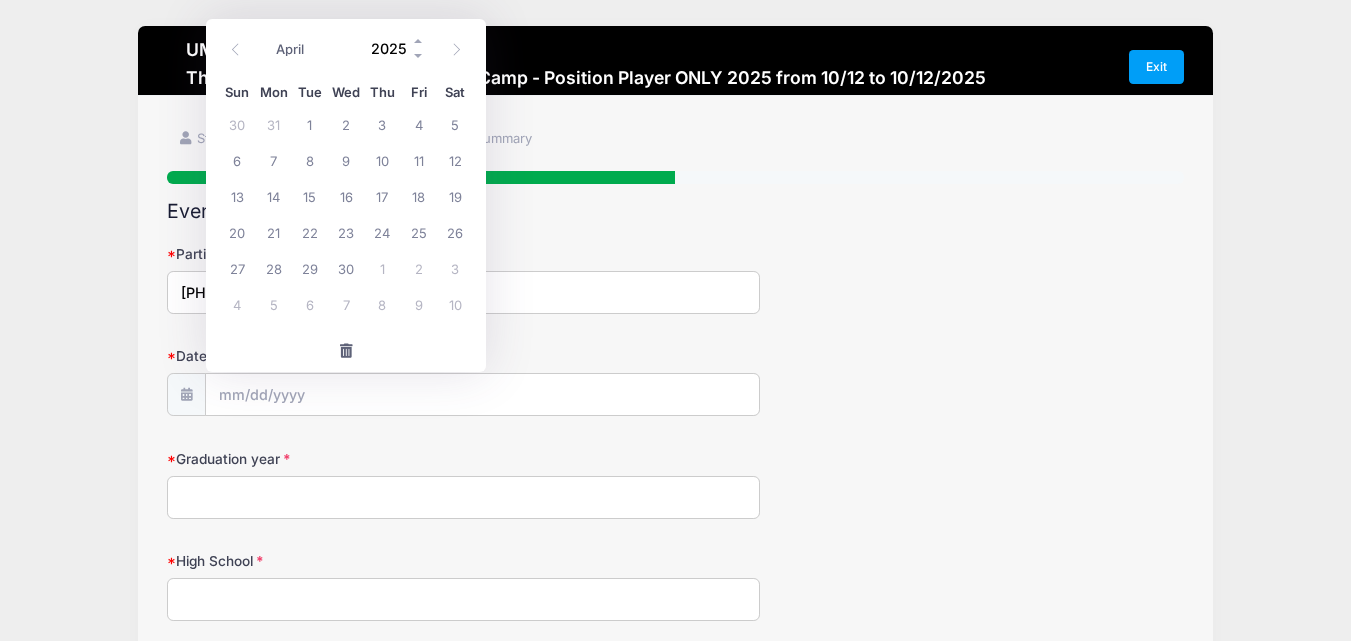 click on "2025" at bounding box center [393, 48] 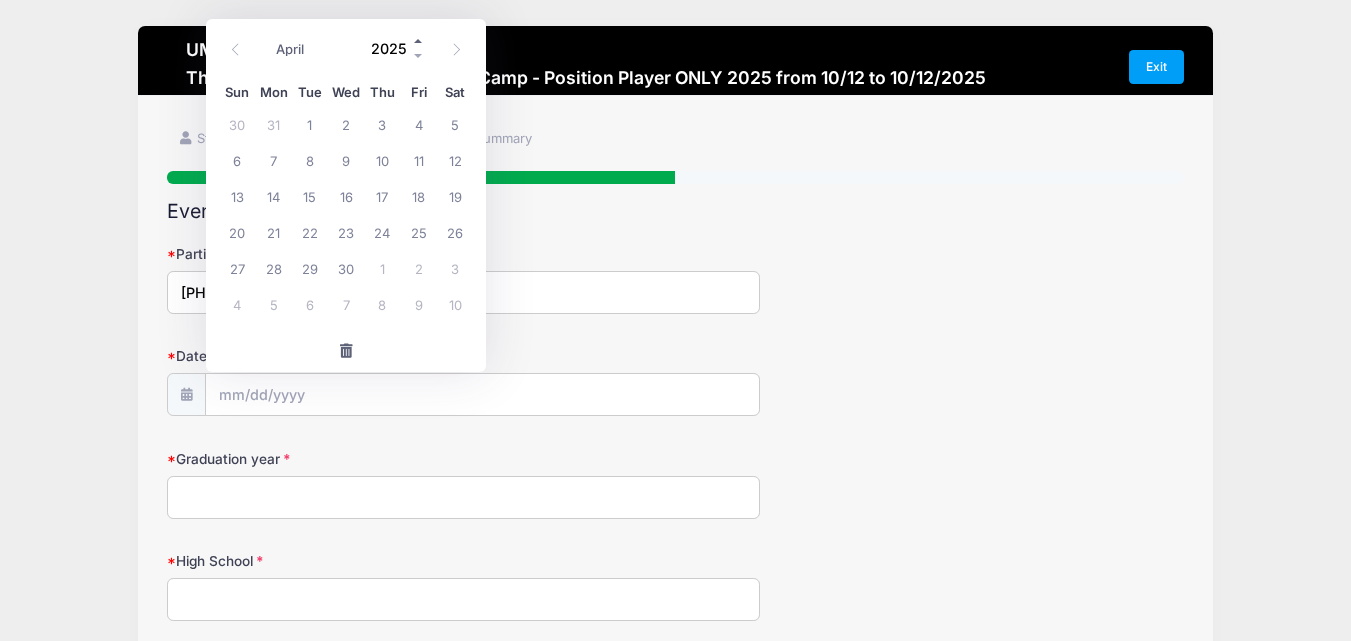 click at bounding box center [419, 40] 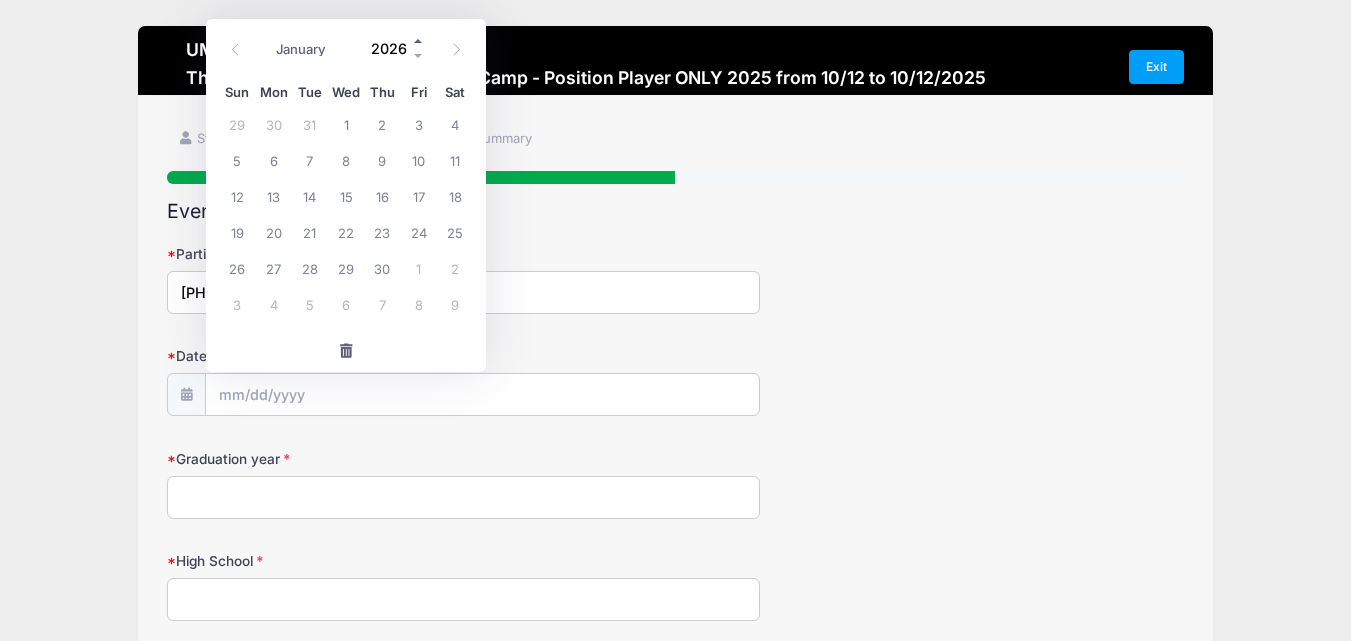 click at bounding box center (419, 40) 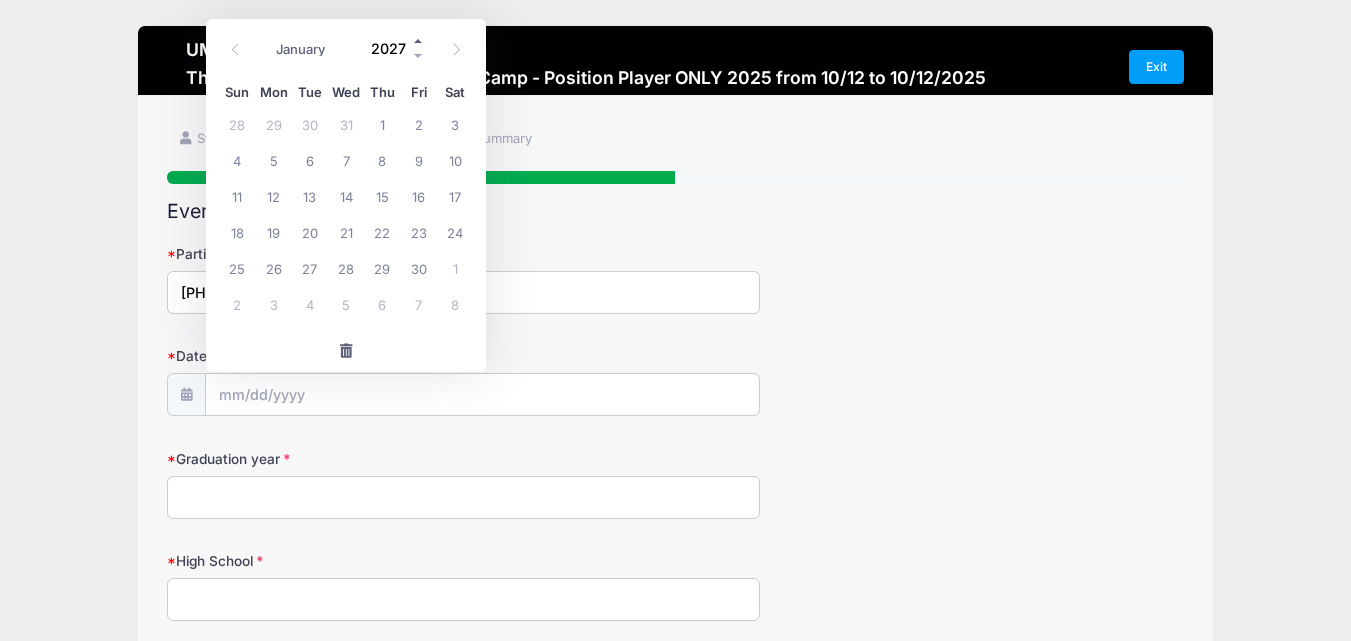 click at bounding box center (419, 40) 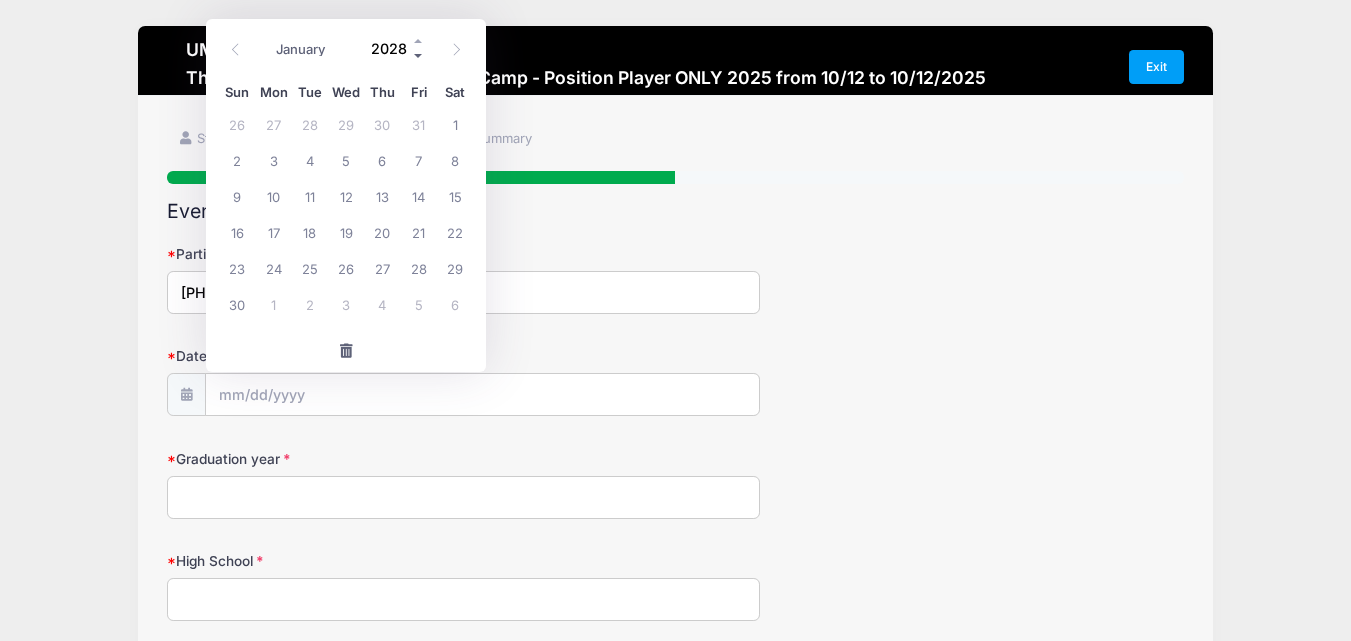 click at bounding box center (419, 55) 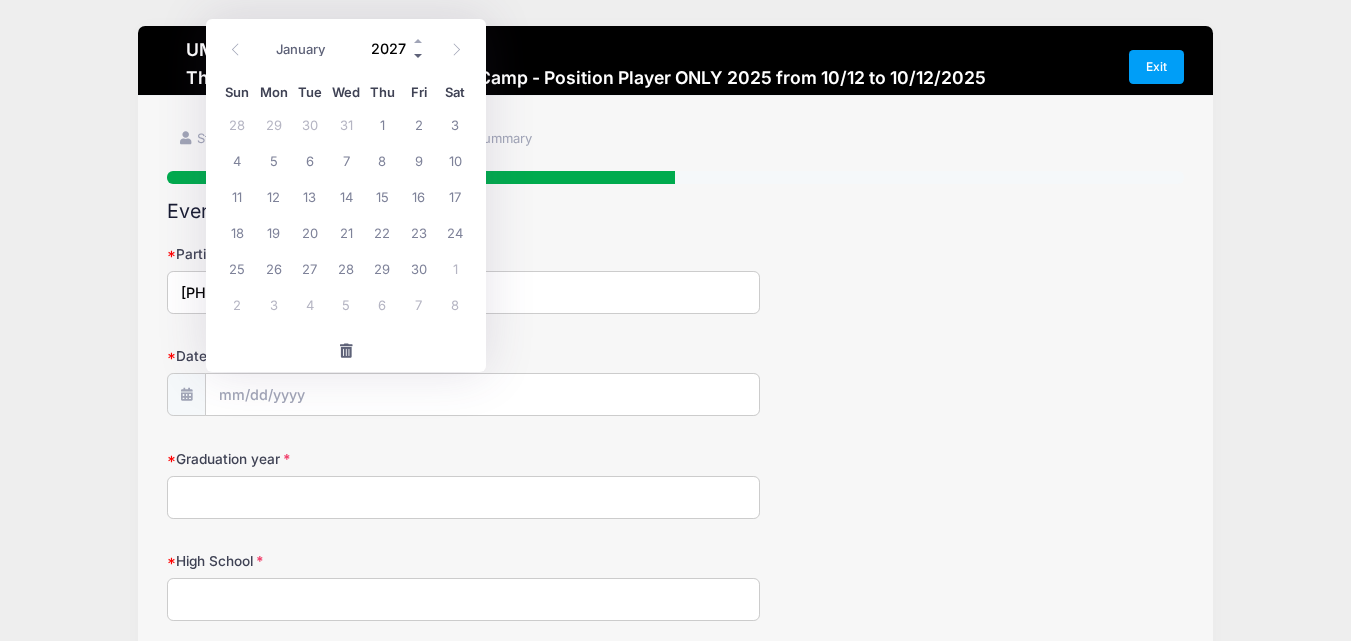 click at bounding box center [419, 55] 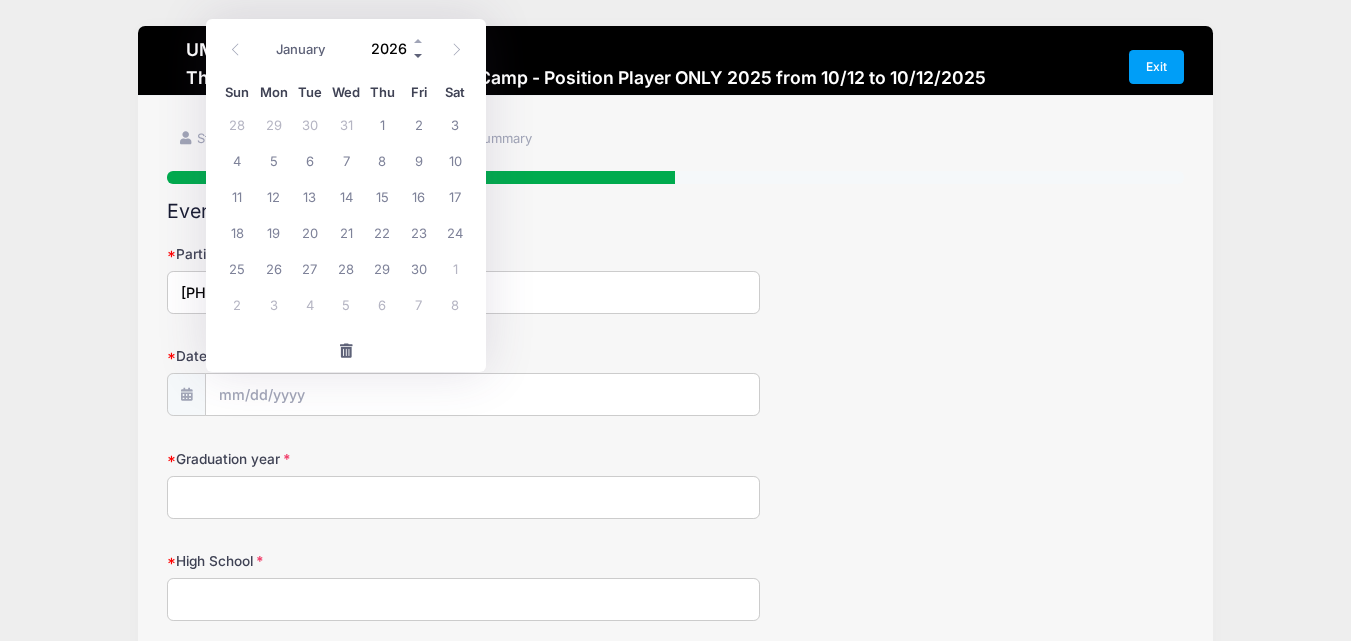 click at bounding box center (419, 55) 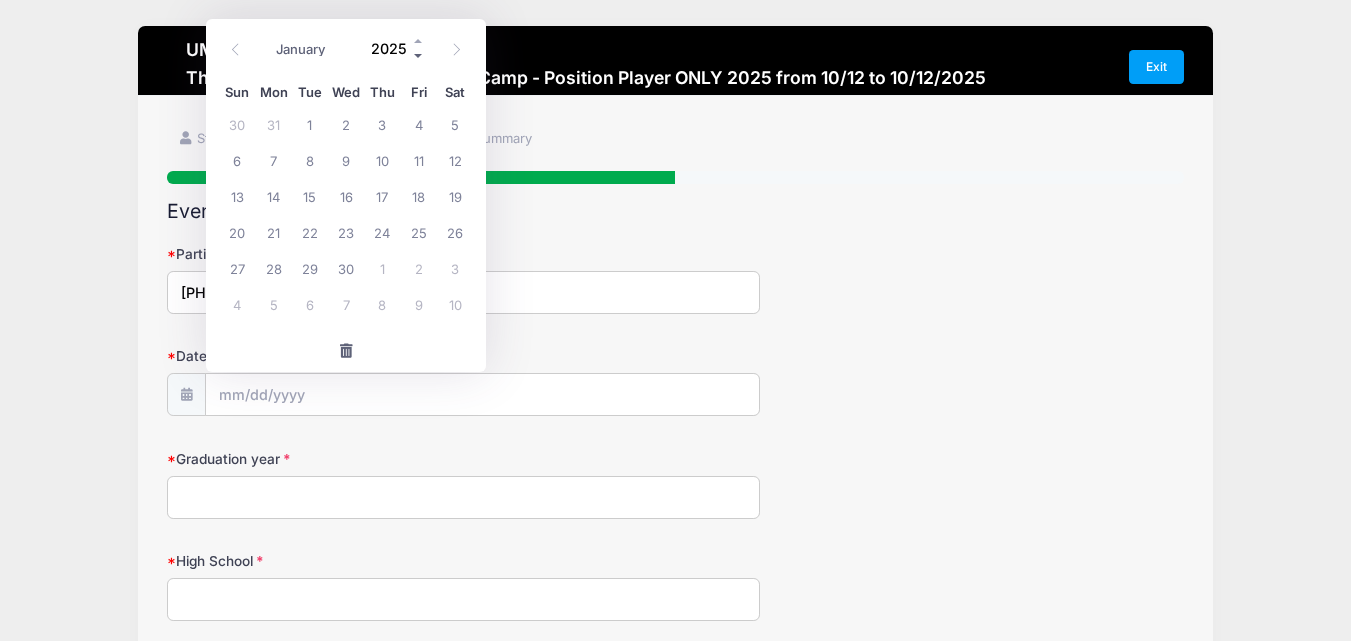 click at bounding box center (419, 55) 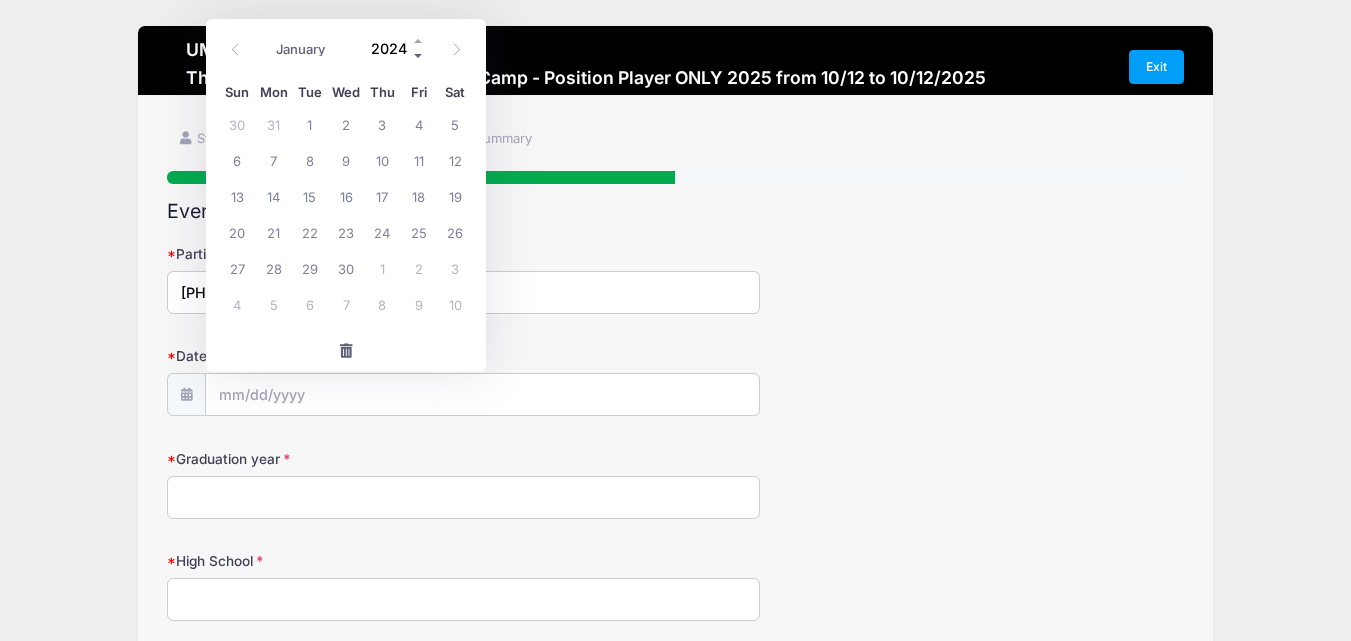 click at bounding box center [419, 55] 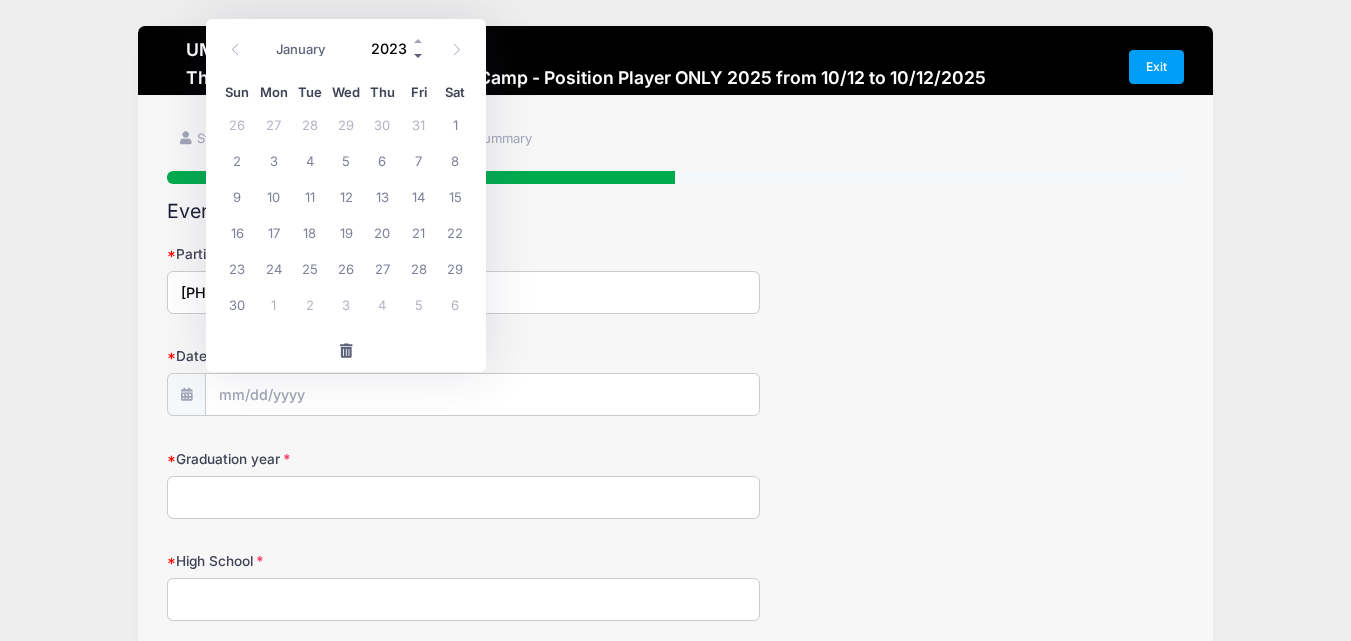 click at bounding box center [419, 55] 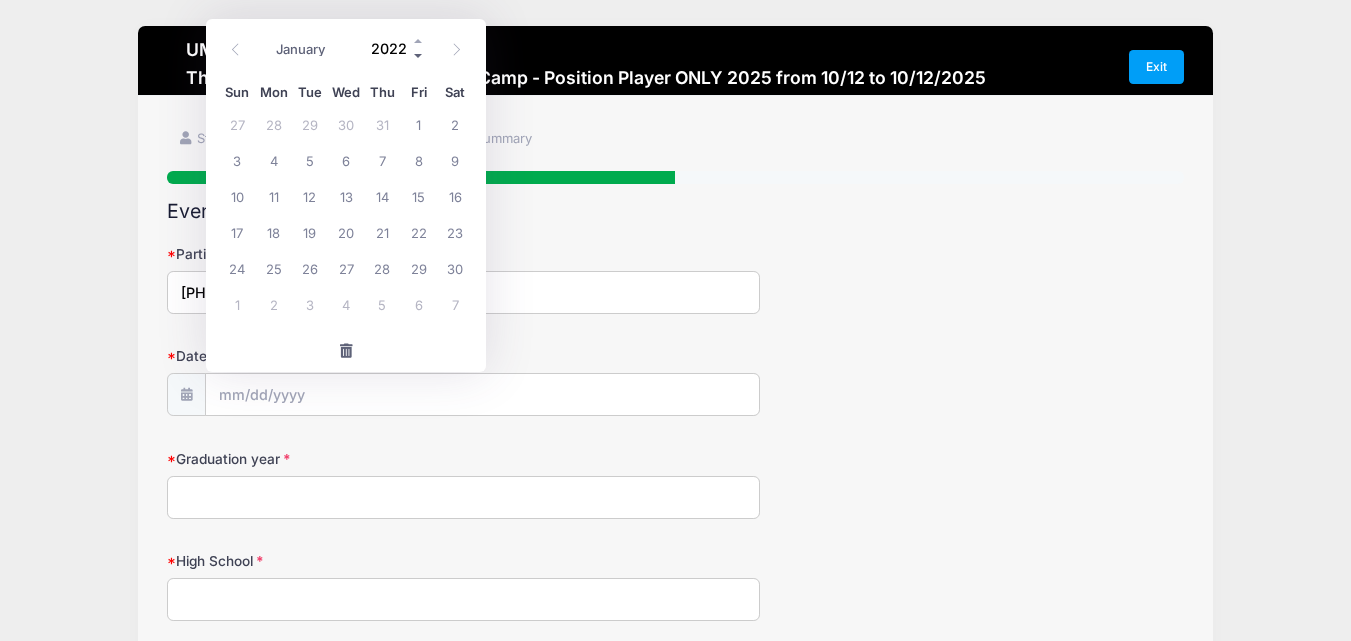 click at bounding box center [419, 55] 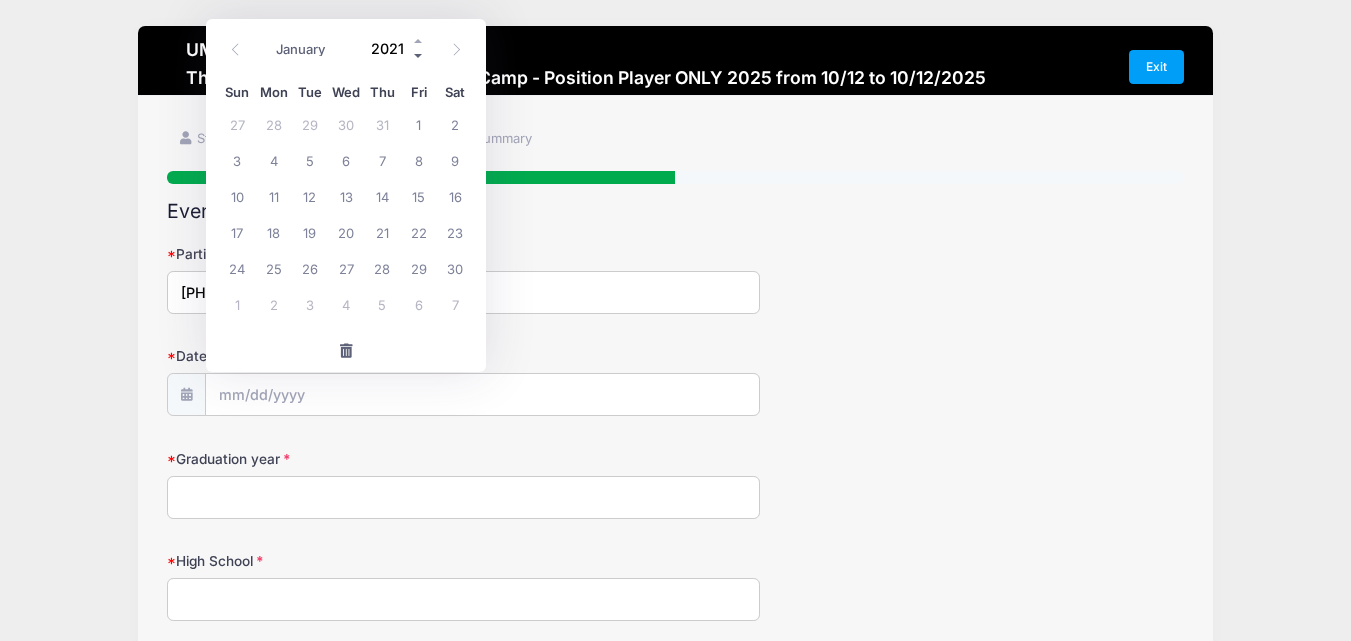 click at bounding box center (419, 55) 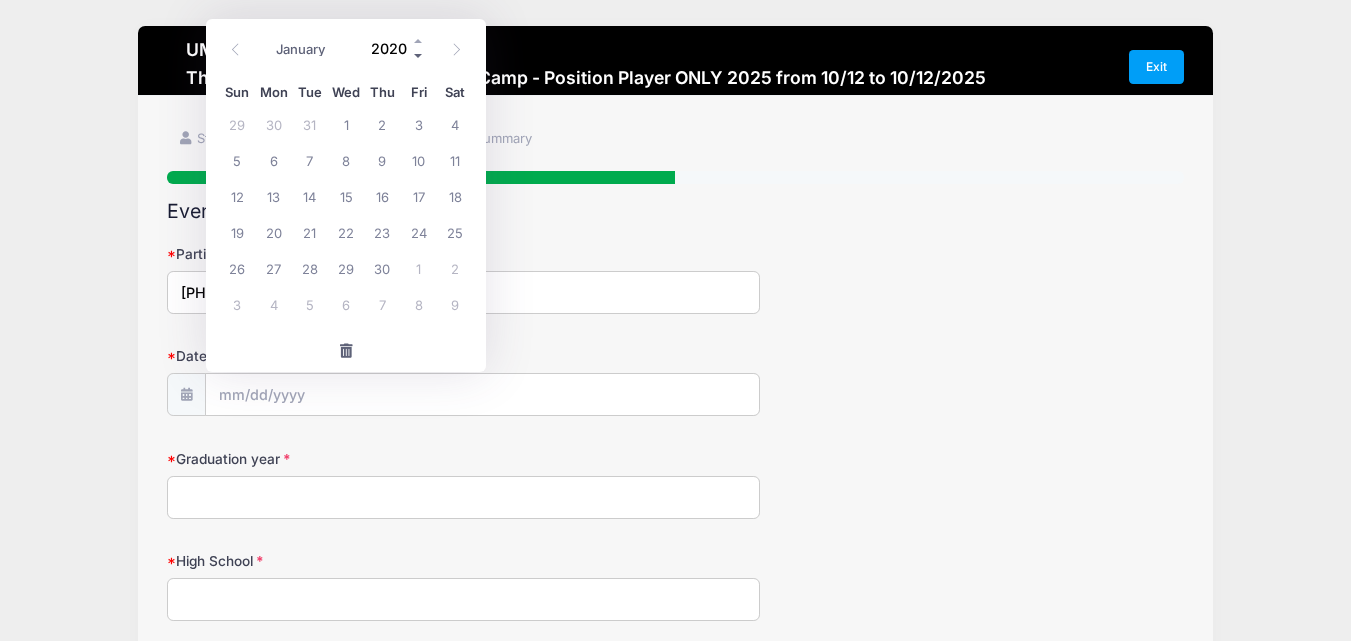 click at bounding box center (419, 55) 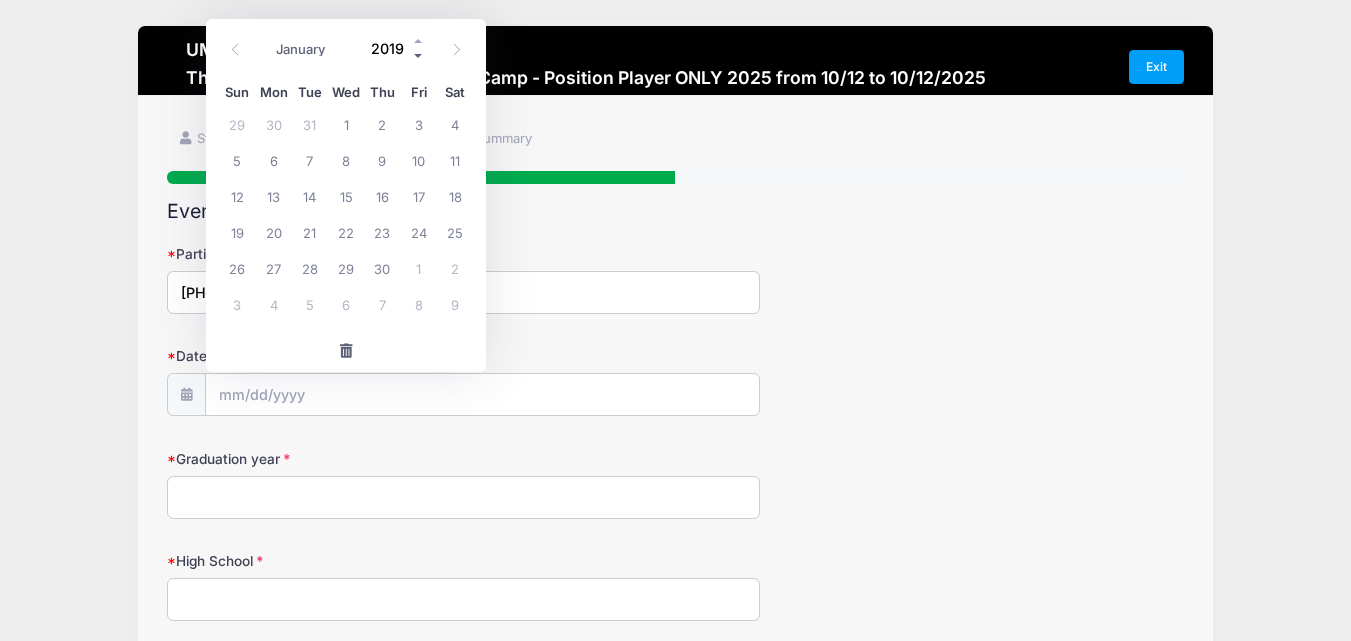 click at bounding box center [419, 55] 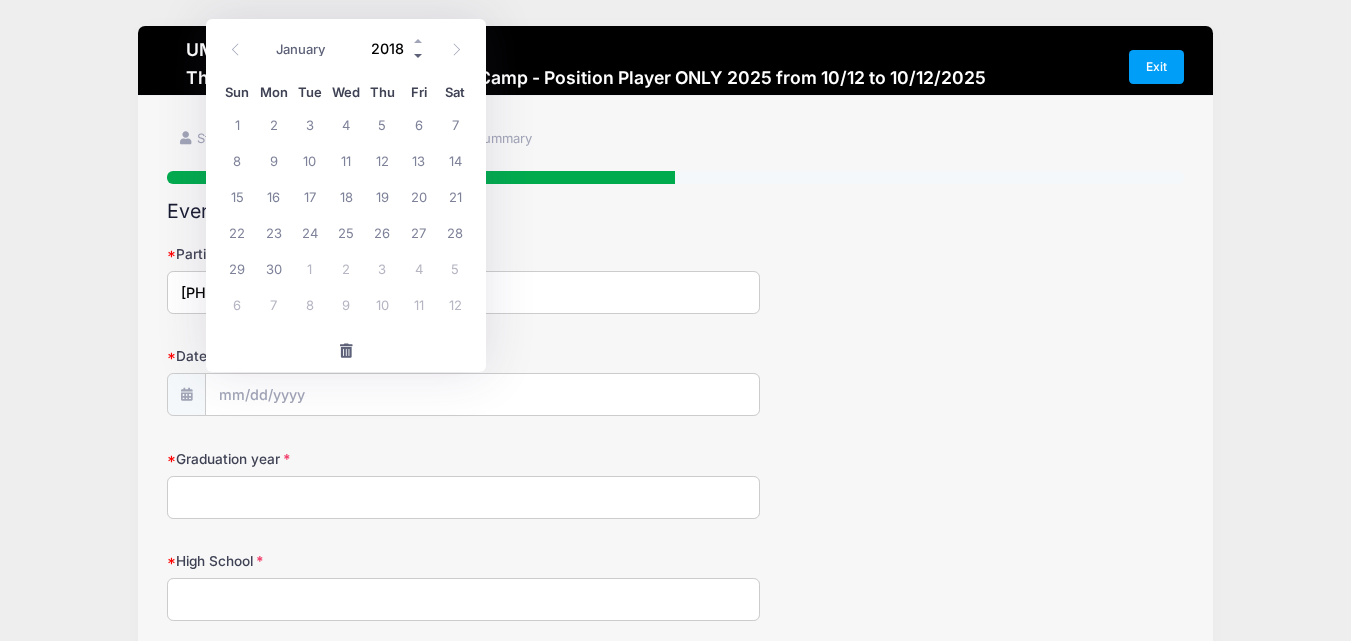 click at bounding box center (419, 55) 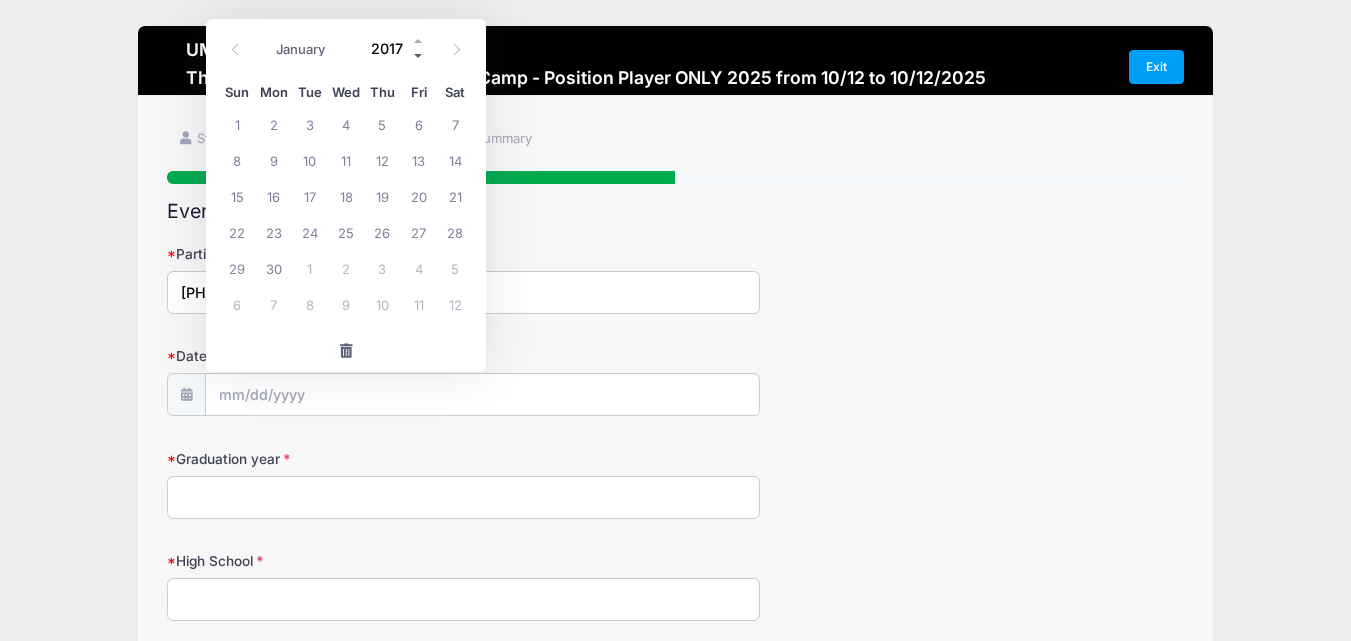 click at bounding box center [419, 55] 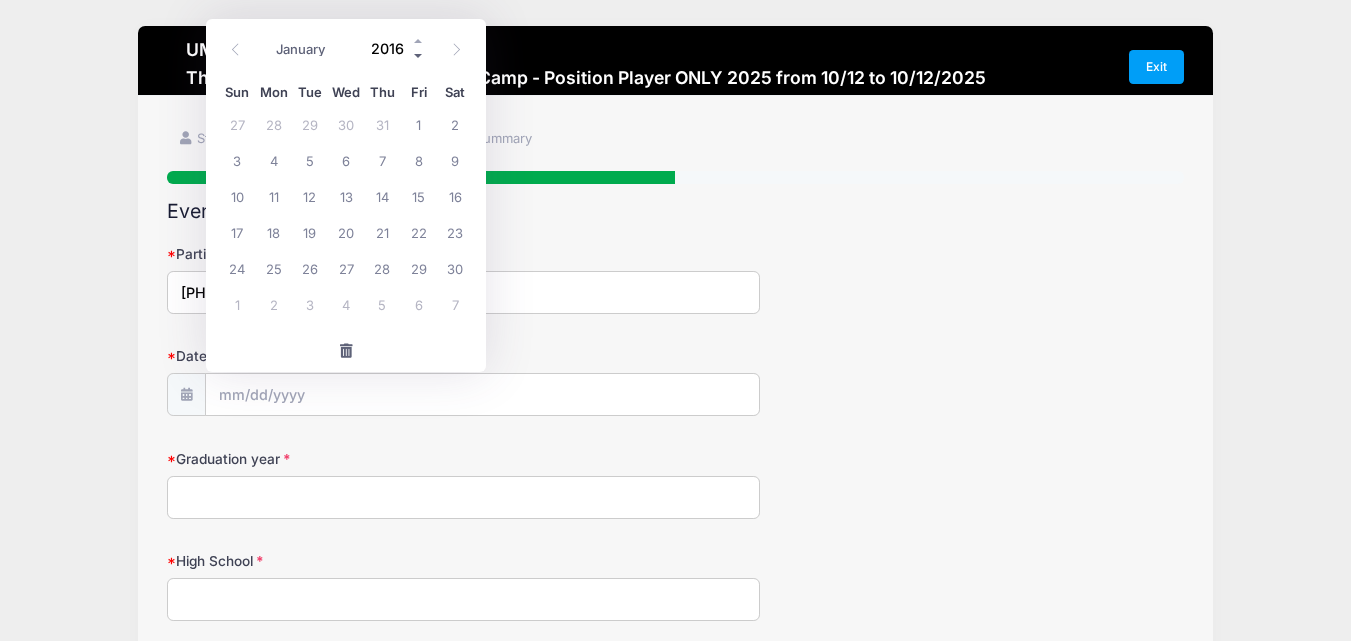 click at bounding box center (419, 55) 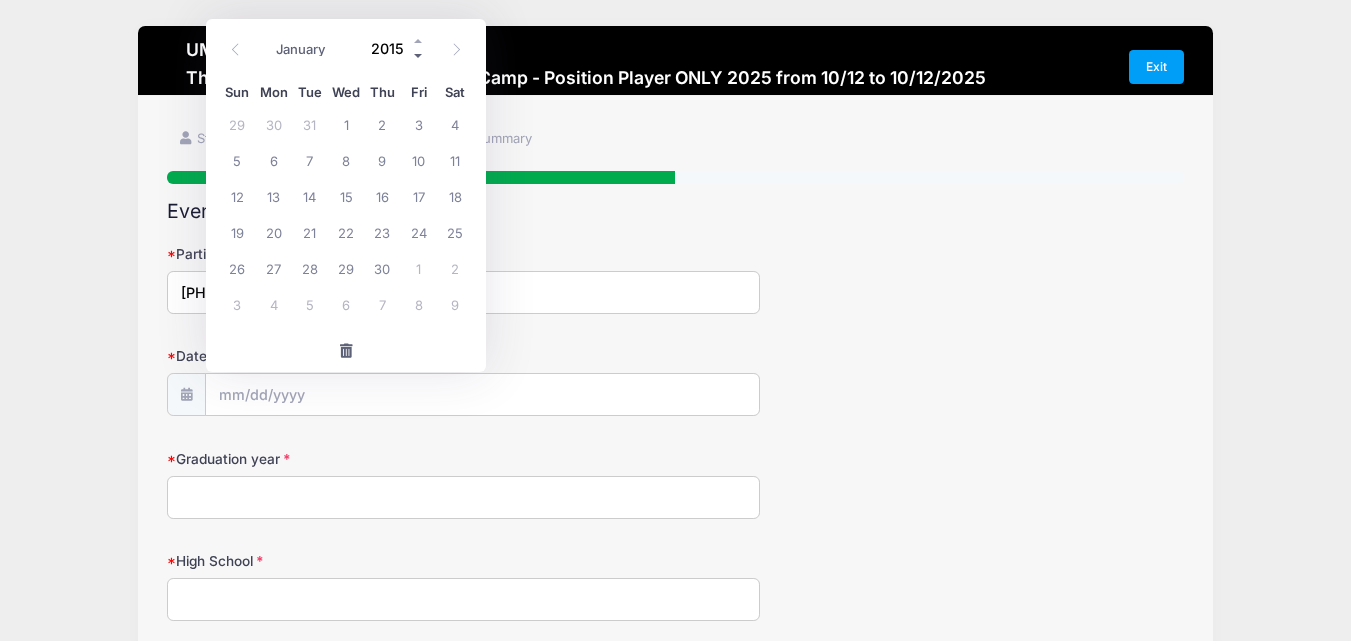click at bounding box center (419, 55) 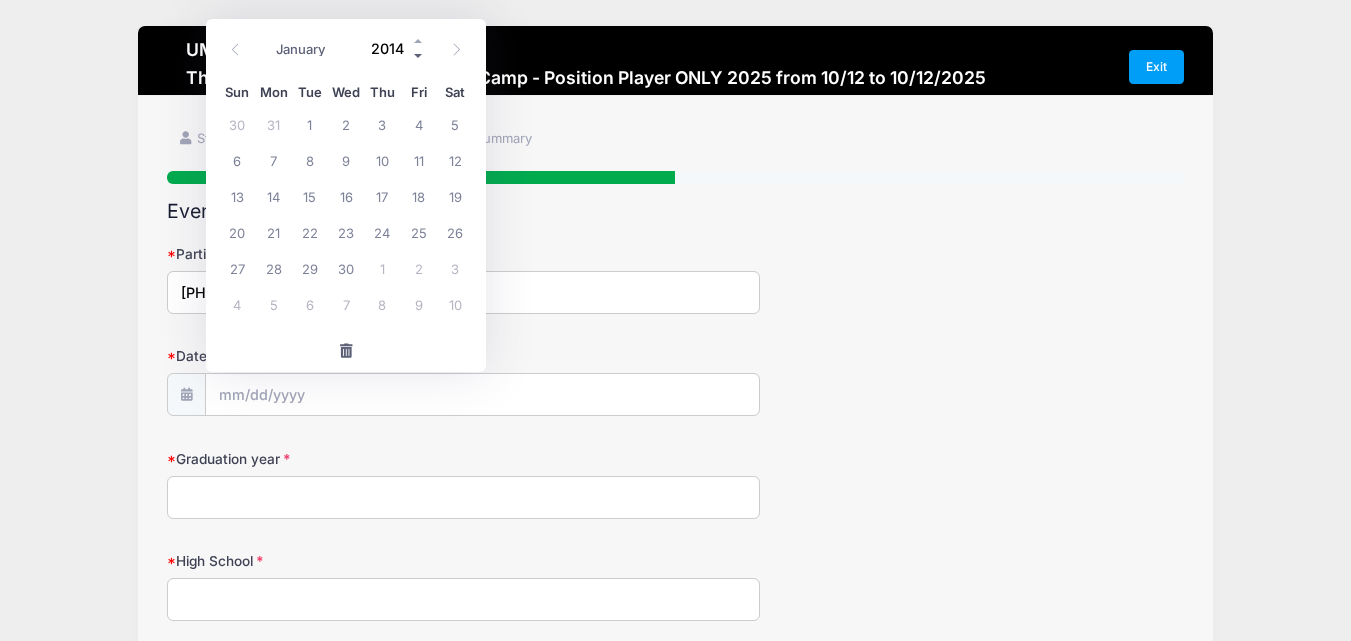 click at bounding box center (419, 55) 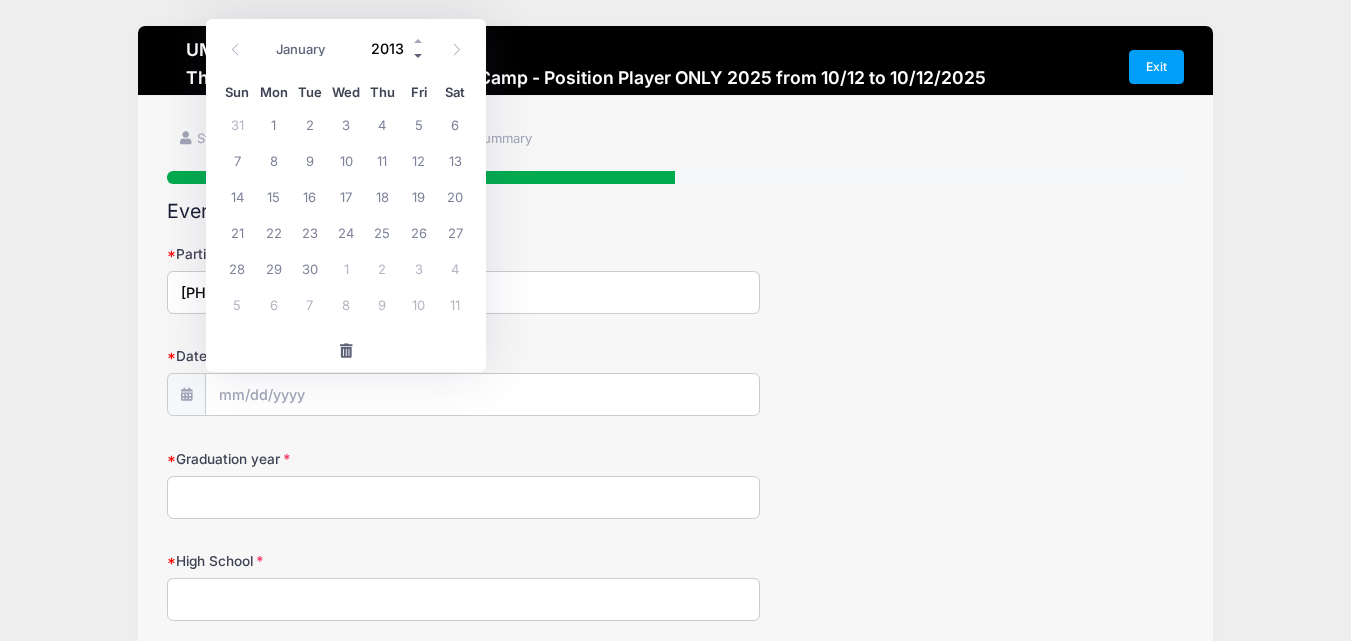 click at bounding box center [419, 55] 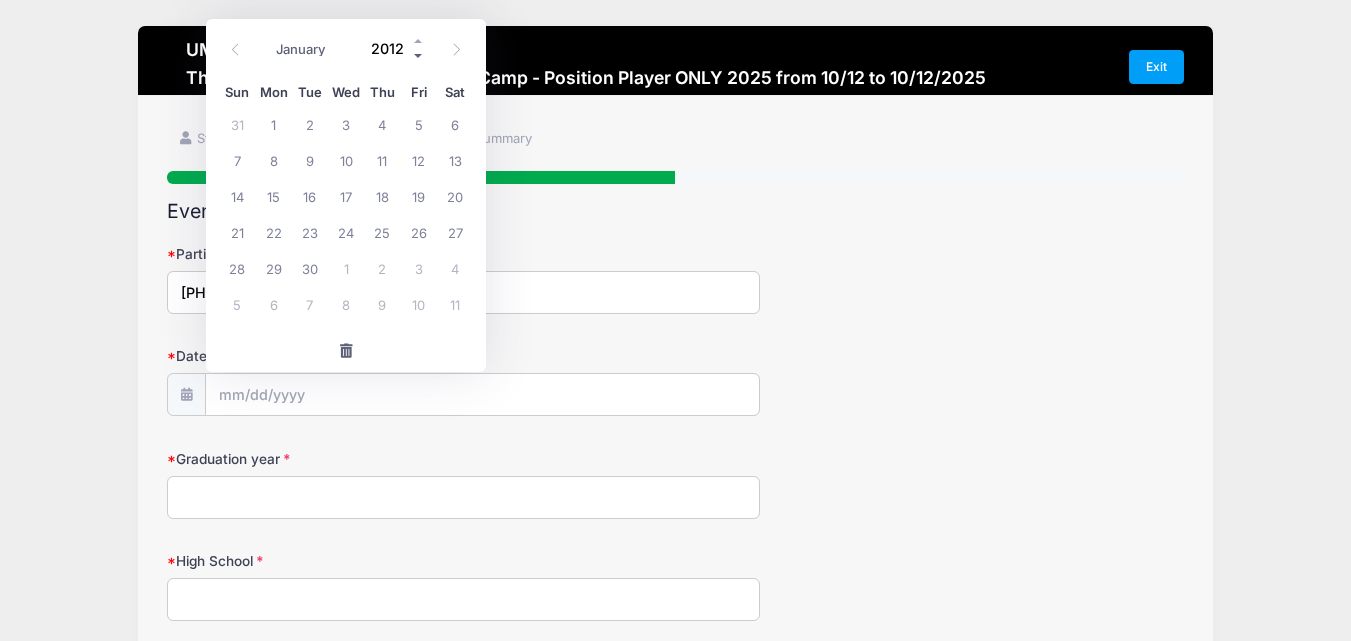 click at bounding box center (419, 55) 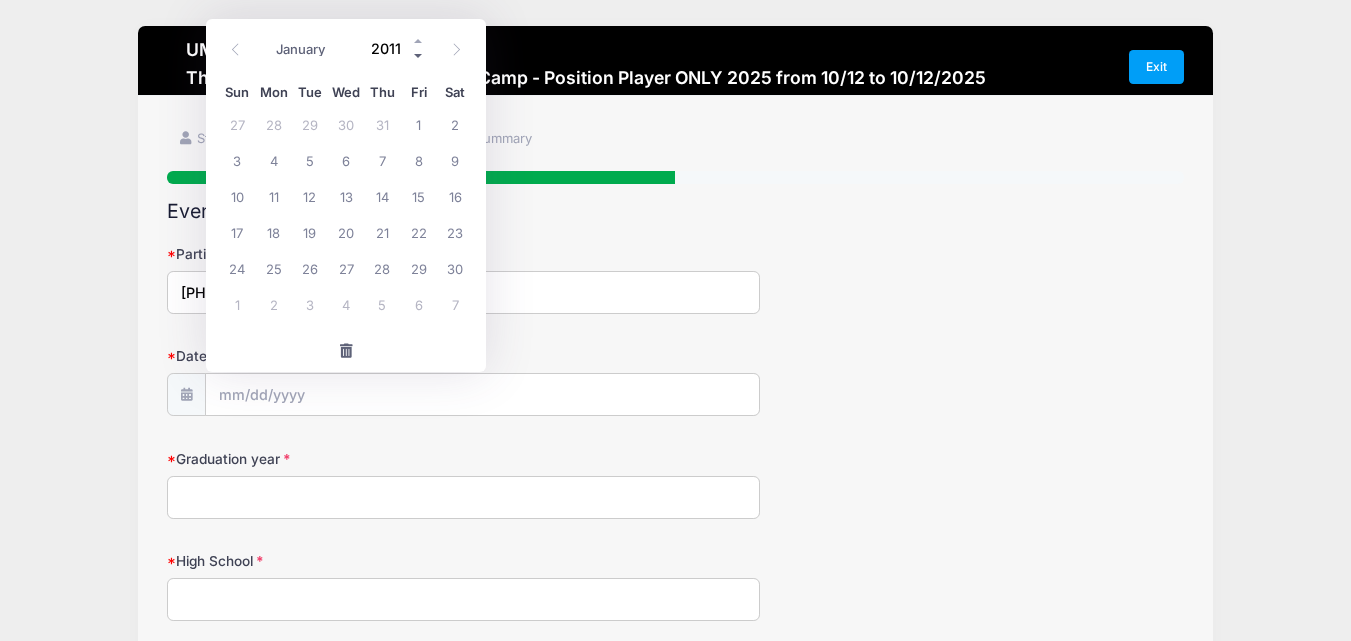 click at bounding box center [419, 55] 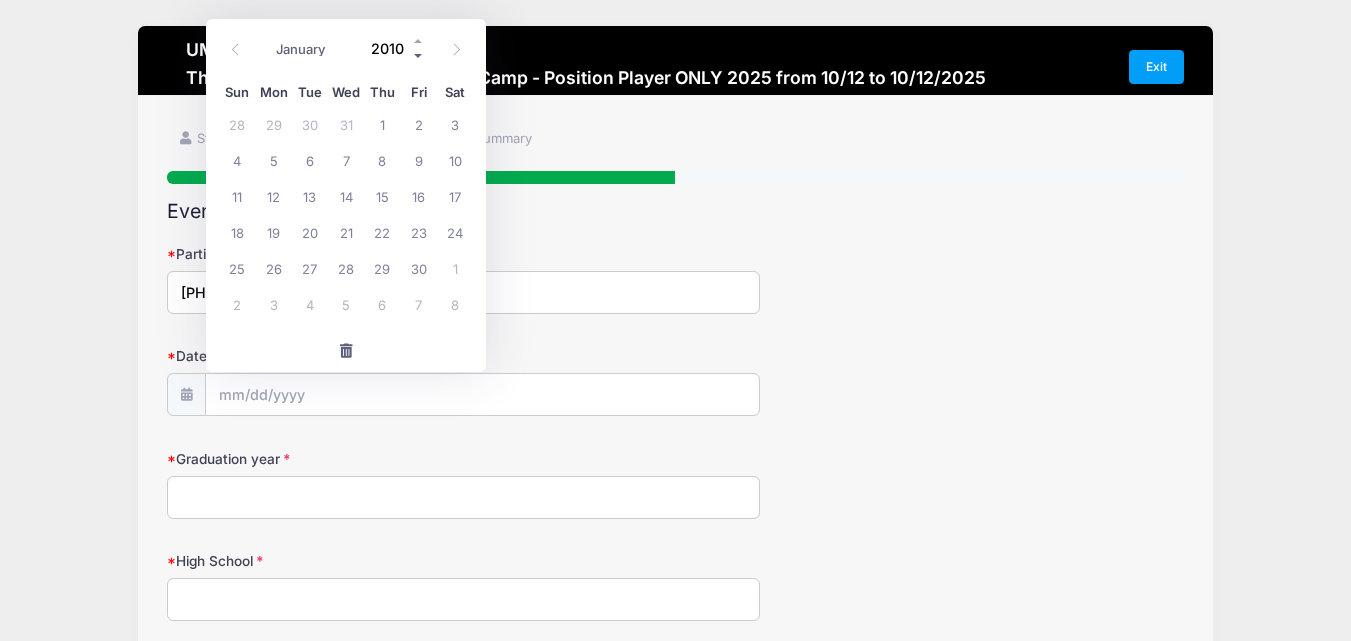 click at bounding box center [419, 55] 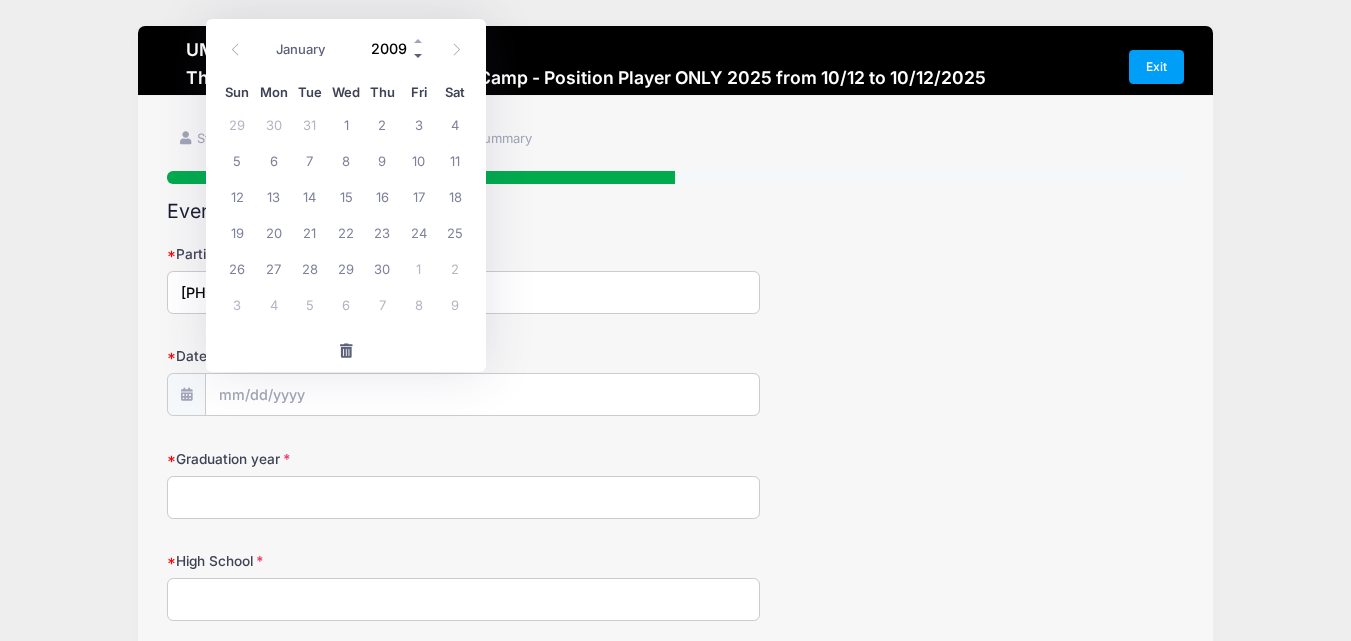click at bounding box center (419, 55) 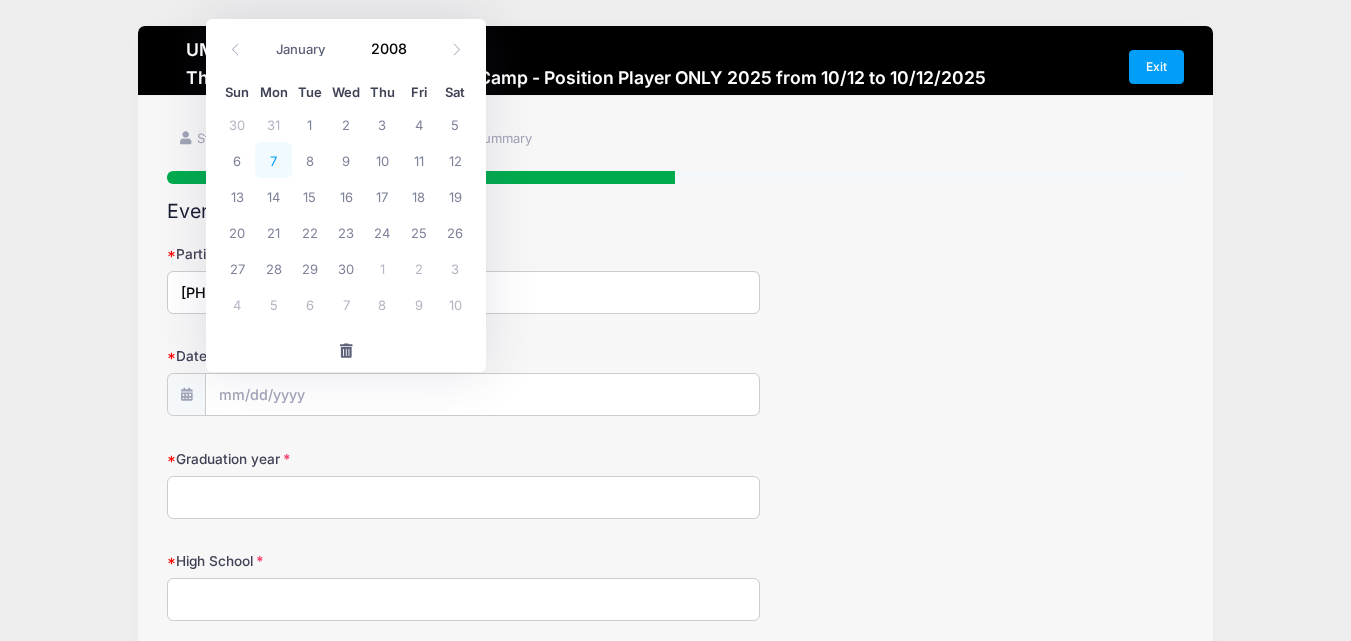 click on "7" at bounding box center [273, 160] 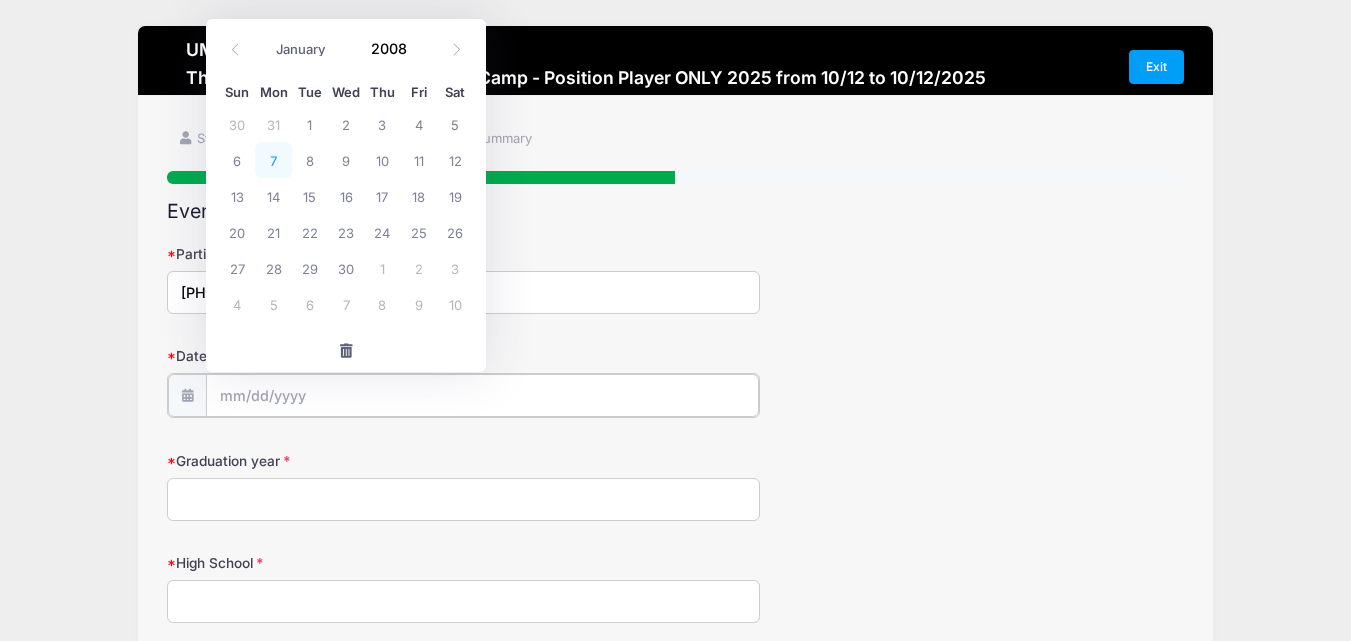 type on "[DATE]" 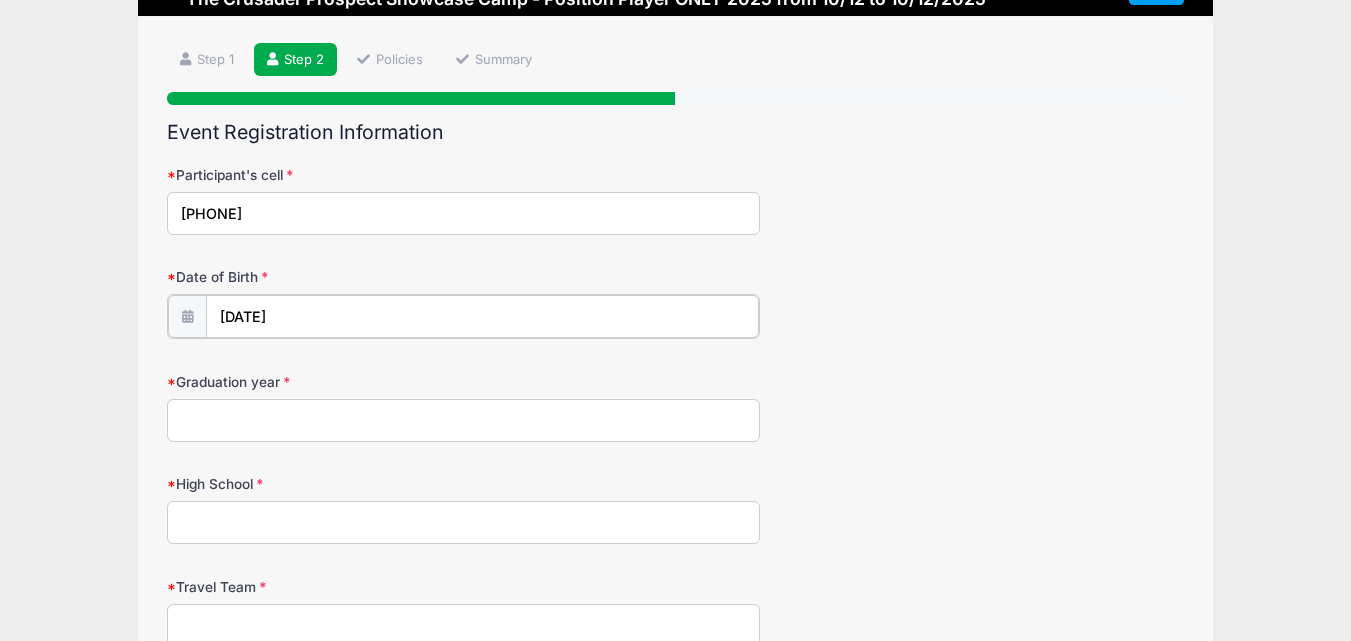 scroll, scrollTop: 81, scrollLeft: 0, axis: vertical 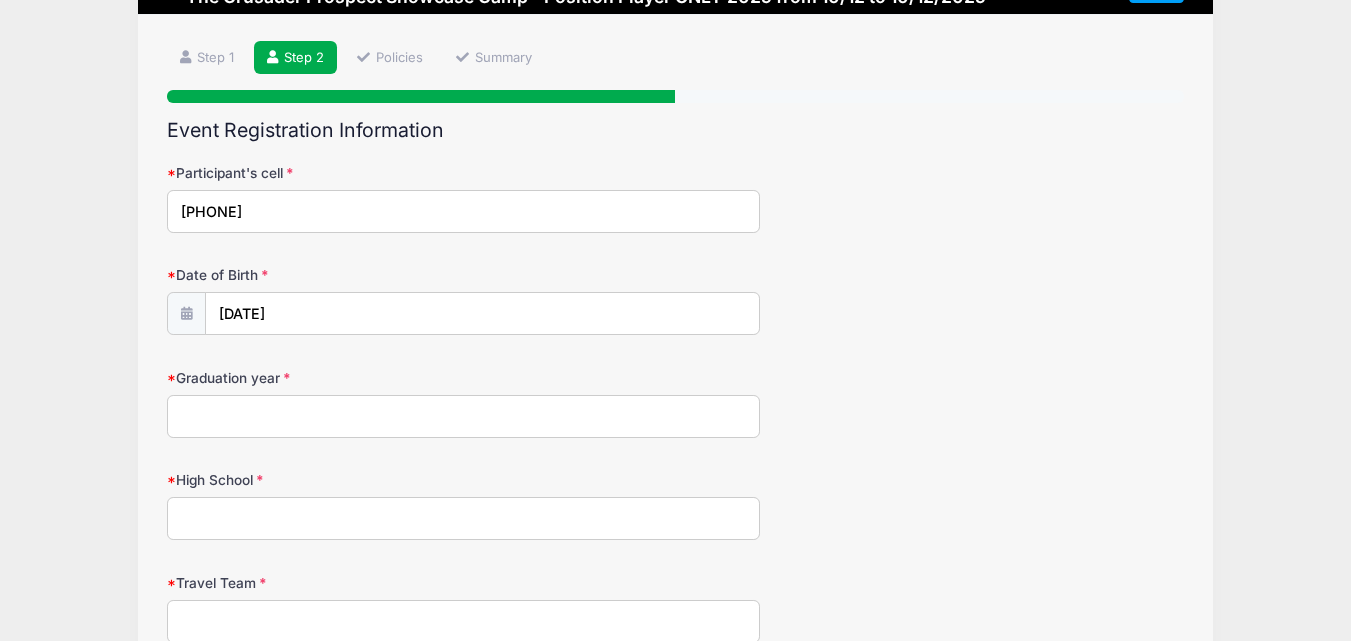 click on "Graduation year" at bounding box center (463, 416) 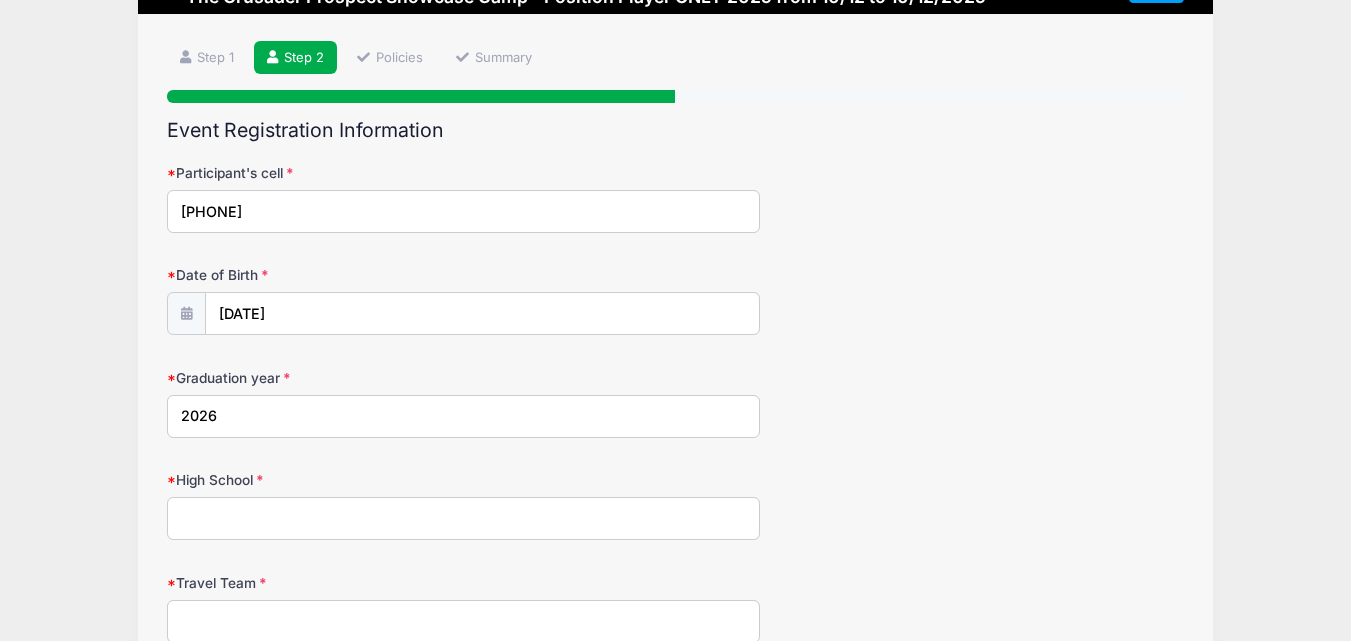 type on "2026" 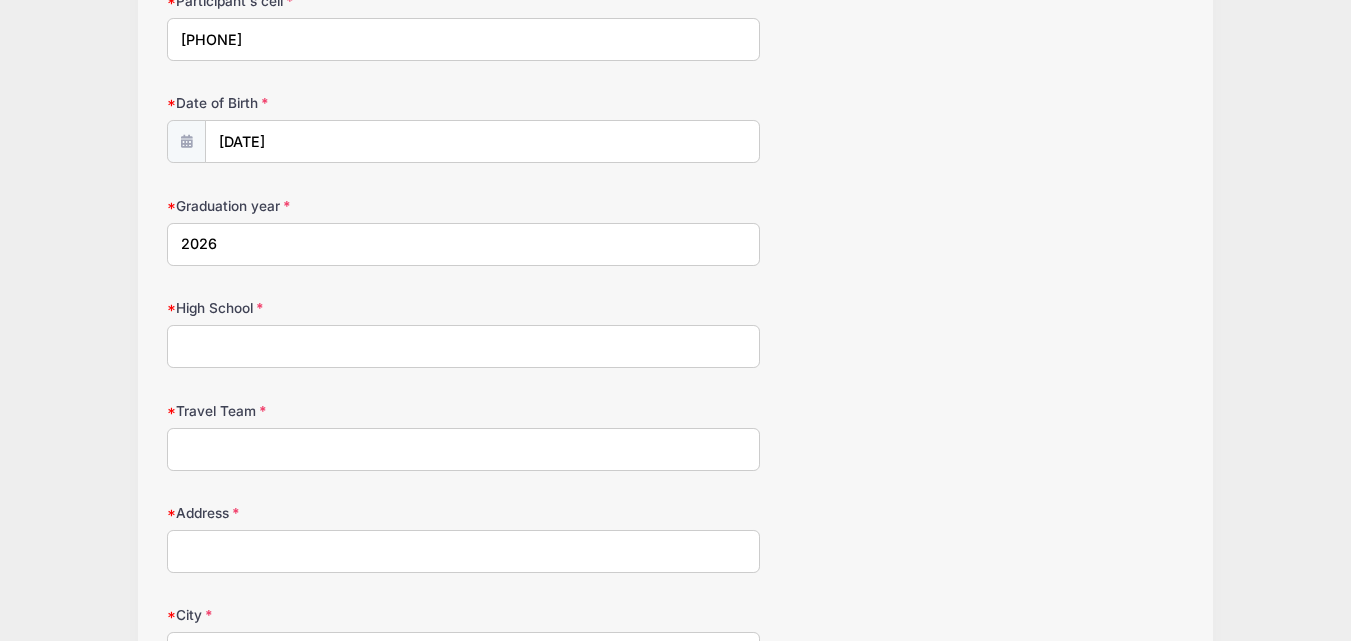 scroll, scrollTop: 254, scrollLeft: 0, axis: vertical 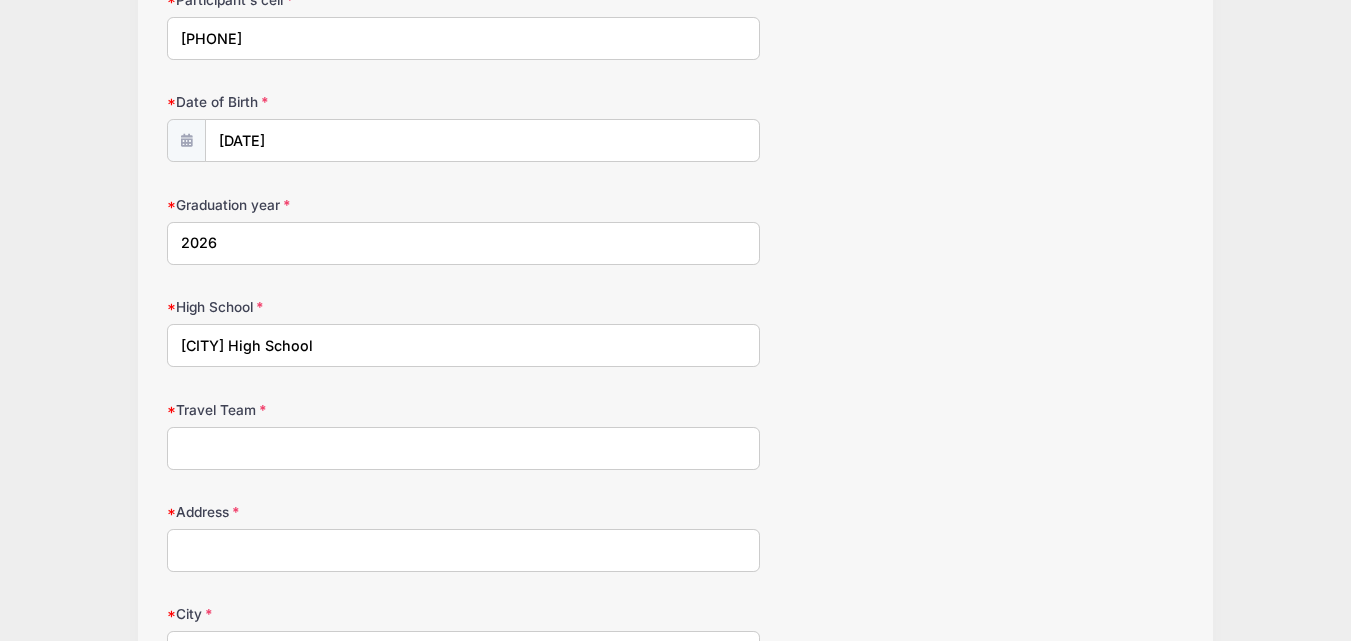 type on "[CITY] High School" 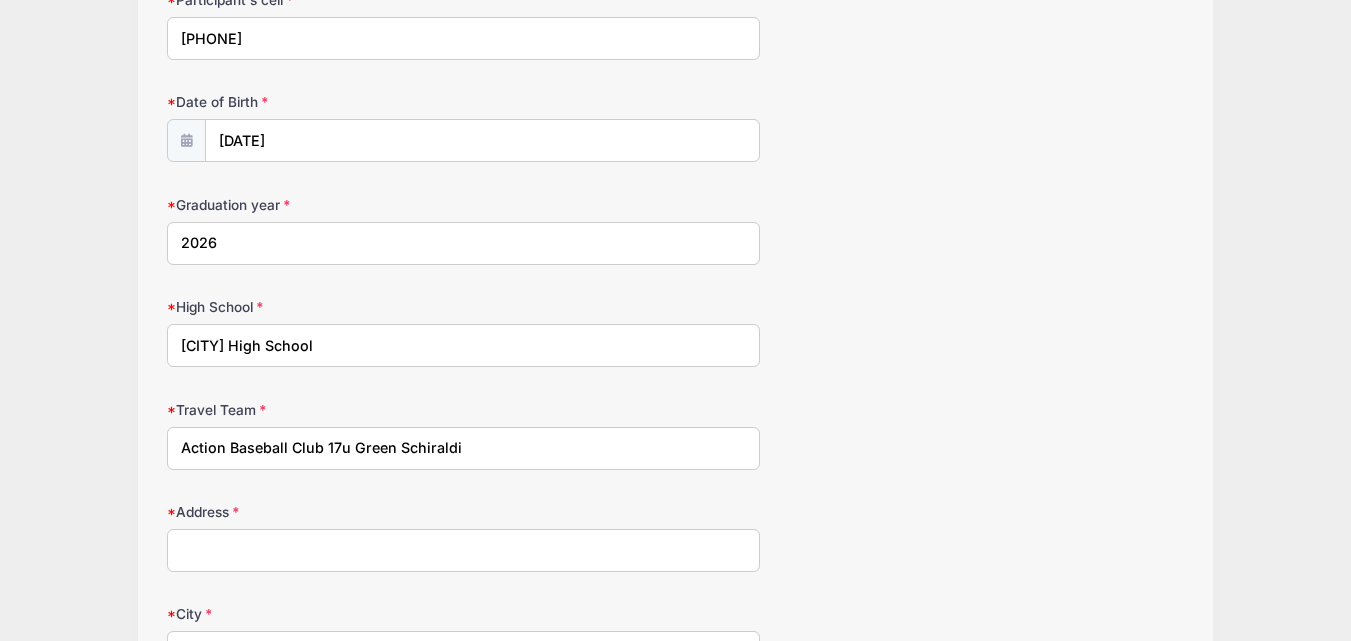 type on "Action Baseball Club 17u Green Schiraldi" 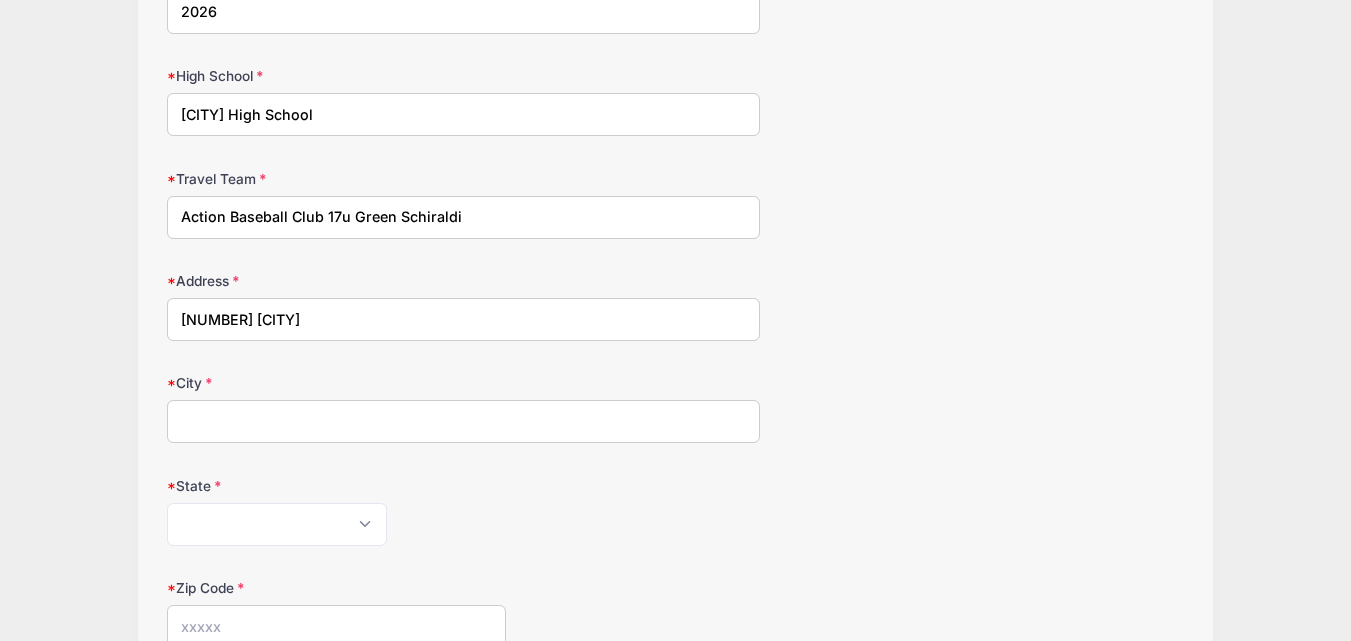 scroll, scrollTop: 486, scrollLeft: 0, axis: vertical 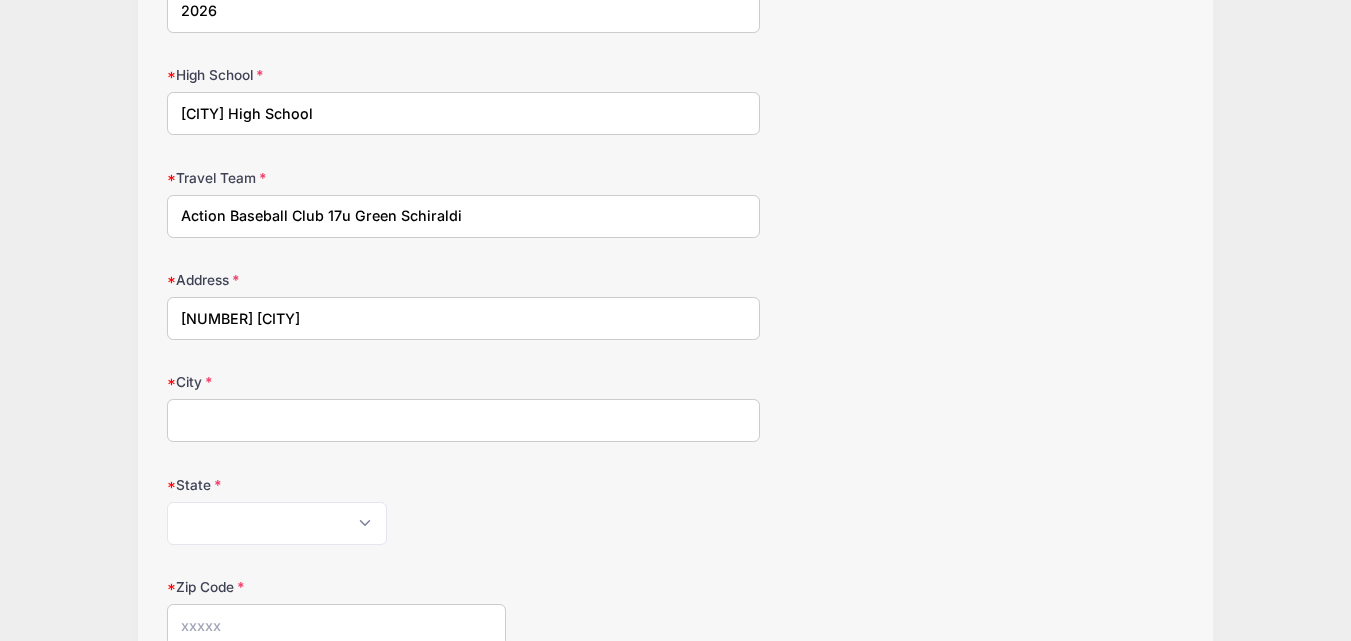 type on "[NUMBER] [CITY]" 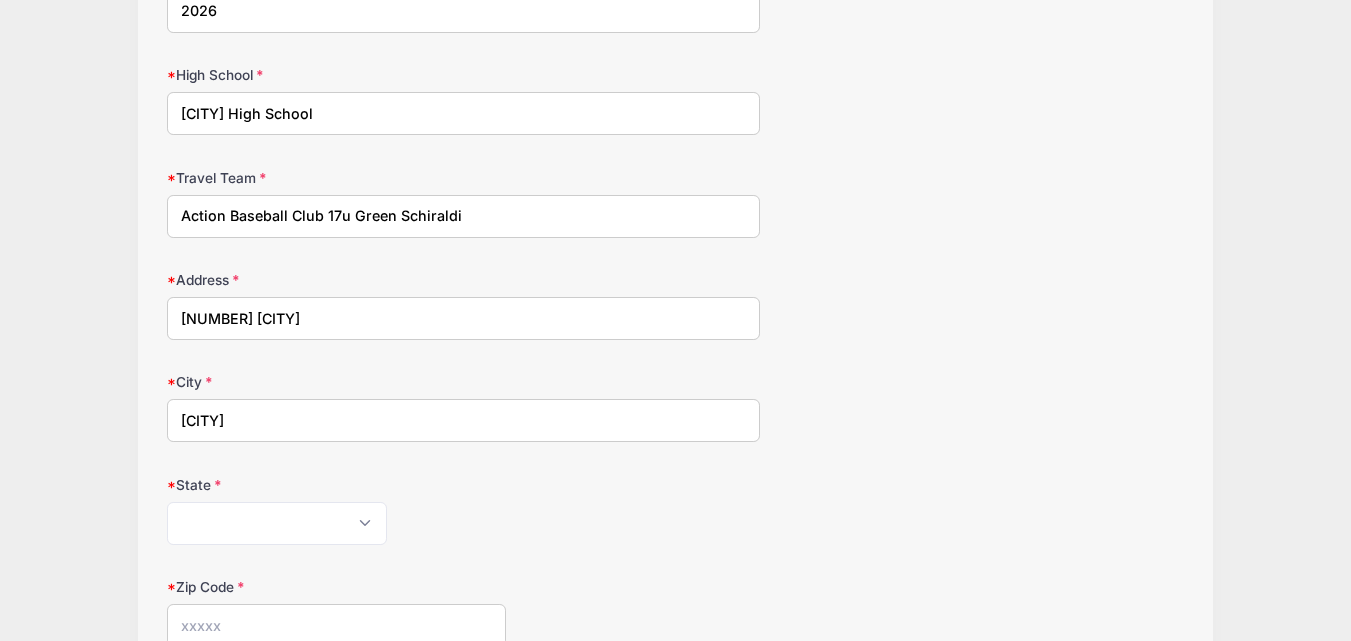 type on "[CITY]" 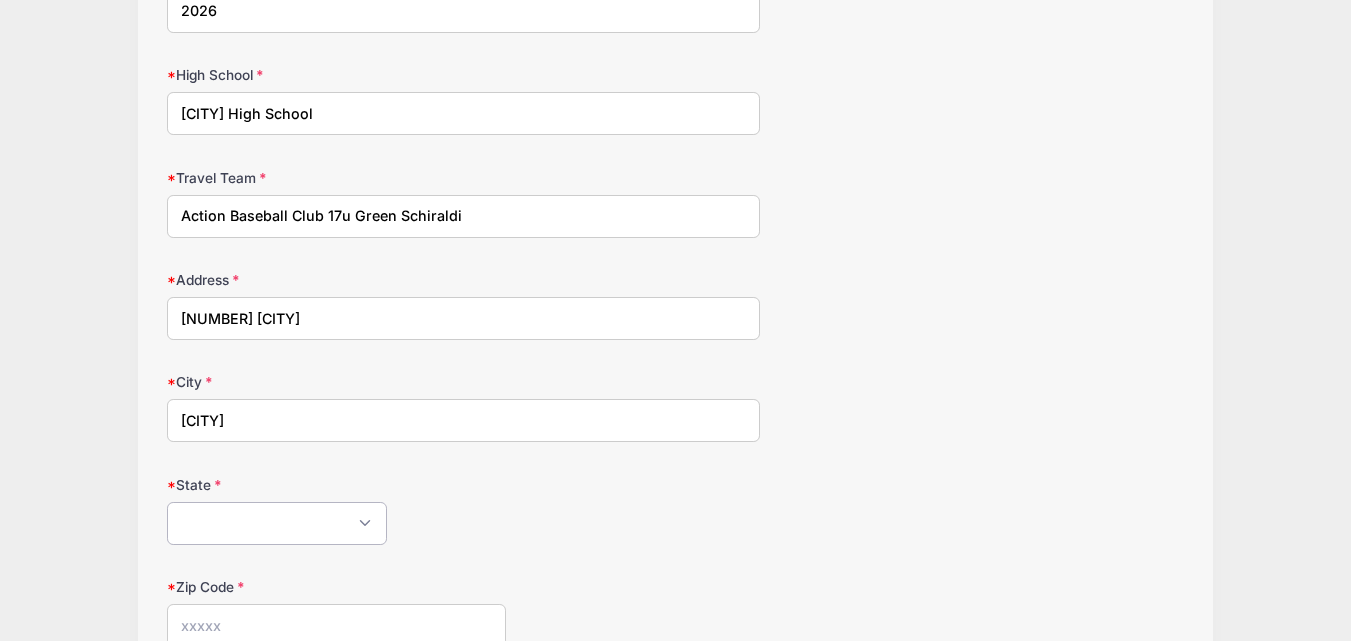 click on "Alabama Alaska American Samoa Arizona Arkansas Armed Forces Africa Armed Forces Americas Armed Forces Canada Armed Forces Europe Armed Forces Middle East Armed Forces Pacific California Colorado Connecticut Delaware District of Columbia Federated States Of Micronesia Florida Georgia Guam Hawaii Idaho Illinois Indiana Iowa Kansas Kentucky Louisiana Maine Marshall Islands Maryland Massachusetts Michigan Minnesota Mississippi Missouri Montana Nebraska Nevada New Hampshire New Jersey New Mexico New York North Carolina North Dakota Northern Mariana Islands Ohio Oklahoma Oregon Palau Pennsylvania Puerto Rico Rhode Island South Carolina South Dakota Tennessee Texas Utah Vermont Virgin Islands Virginia Washington West Virginia Wisconsin Wyoming Other-Canada Other" at bounding box center [277, 523] 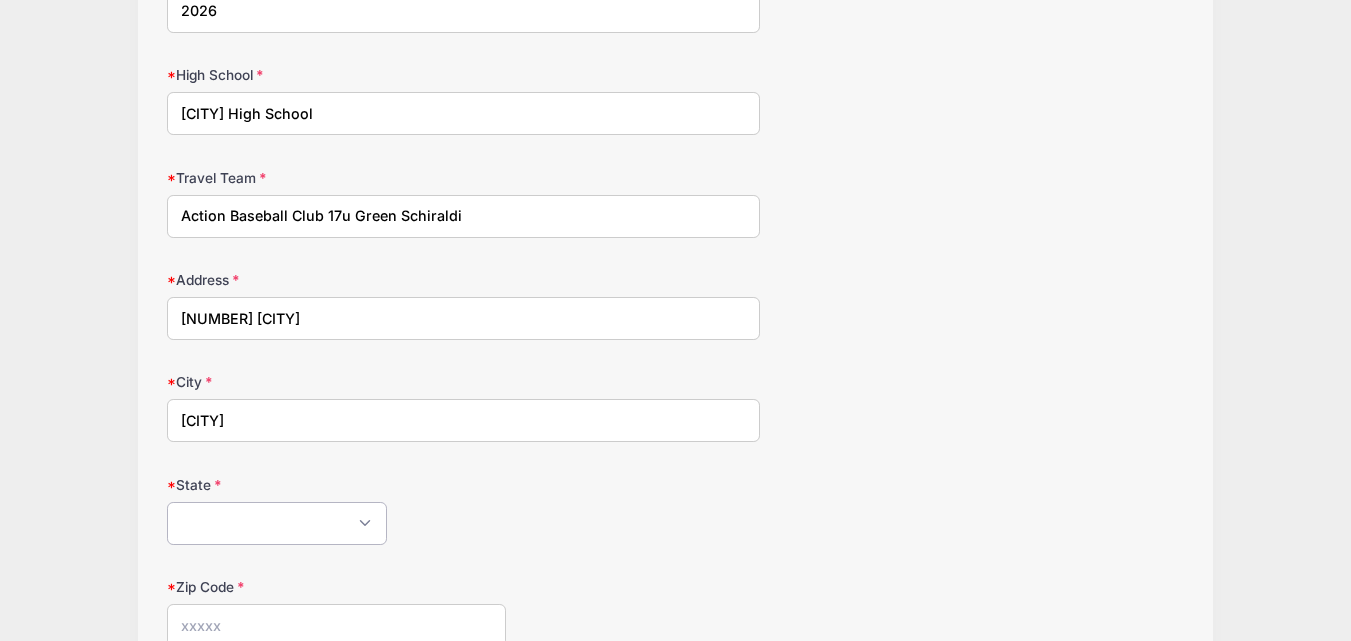 select on "TX" 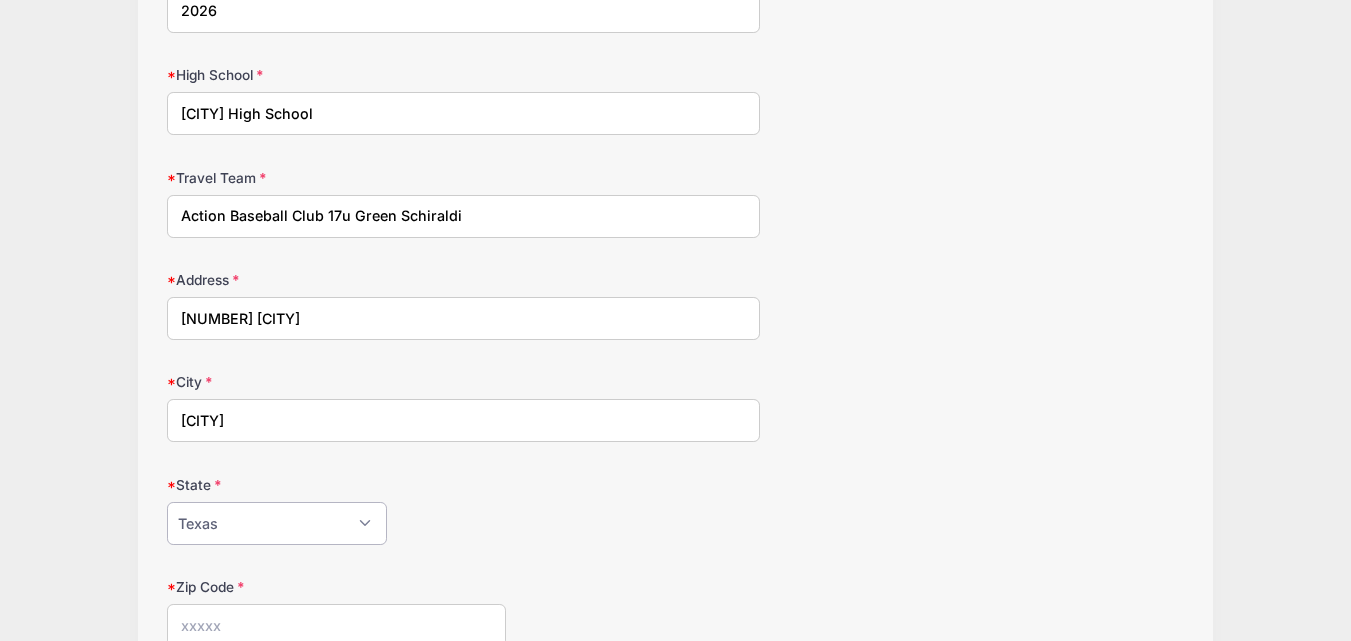 click on "Alabama Alaska American Samoa Arizona Arkansas Armed Forces Africa Armed Forces Americas Armed Forces Canada Armed Forces Europe Armed Forces Middle East Armed Forces Pacific California Colorado Connecticut Delaware District of Columbia Federated States Of Micronesia Florida Georgia Guam Hawaii Idaho Illinois Indiana Iowa Kansas Kentucky Louisiana Maine Marshall Islands Maryland Massachusetts Michigan Minnesota Mississippi Missouri Montana Nebraska Nevada New Hampshire New Jersey New Mexico New York North Carolina North Dakota Northern Mariana Islands Ohio Oklahoma Oregon Palau Pennsylvania Puerto Rico Rhode Island South Carolina South Dakota Tennessee Texas Utah Vermont Virgin Islands Virginia Washington West Virginia Wisconsin Wyoming Other-Canada Other" at bounding box center (277, 523) 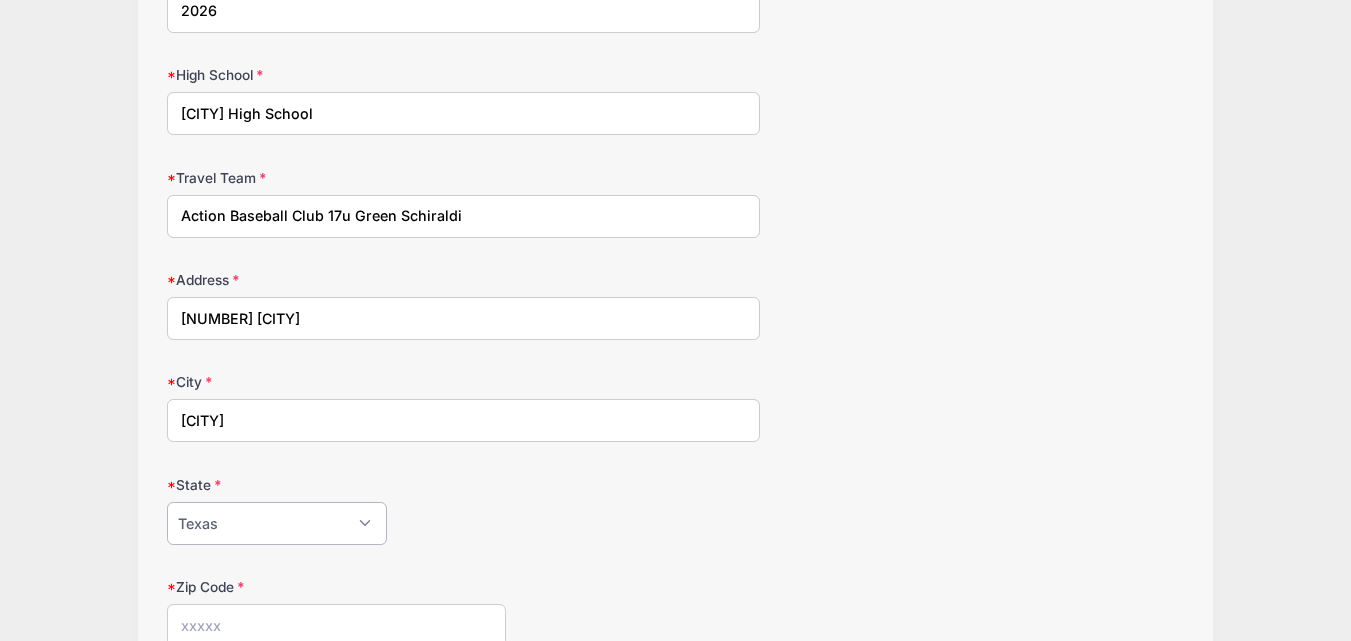 scroll, scrollTop: 634, scrollLeft: 0, axis: vertical 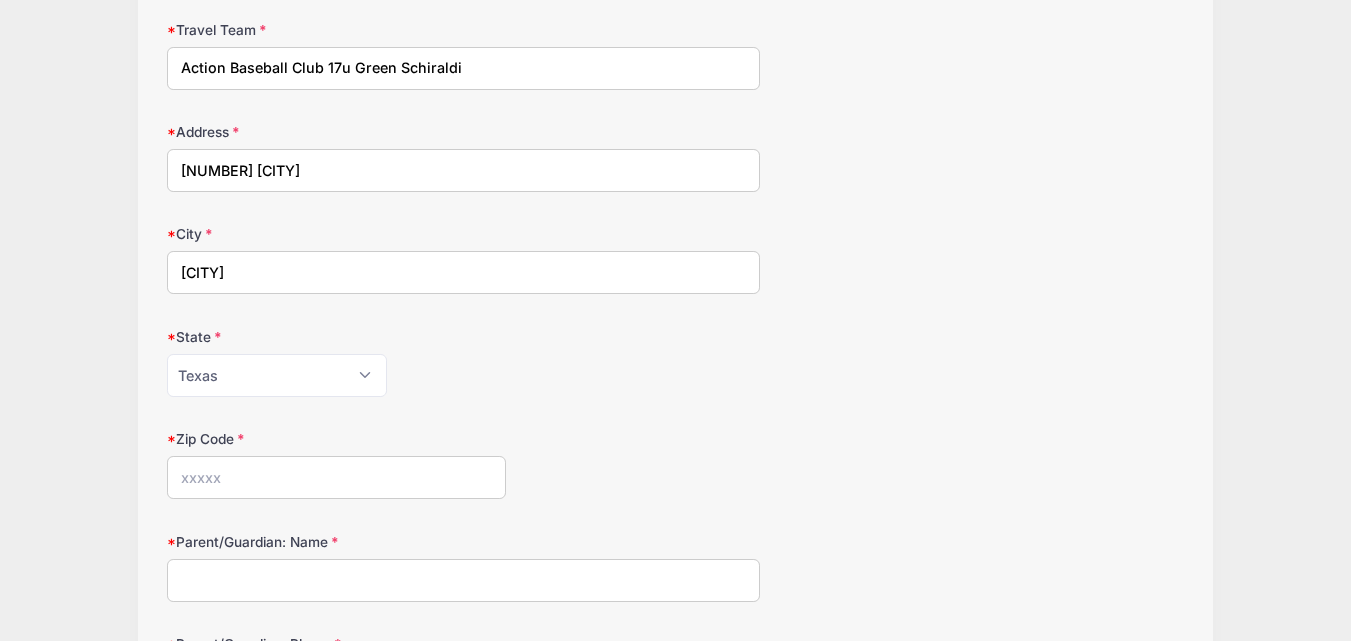 click on "Zip Code" at bounding box center [336, 477] 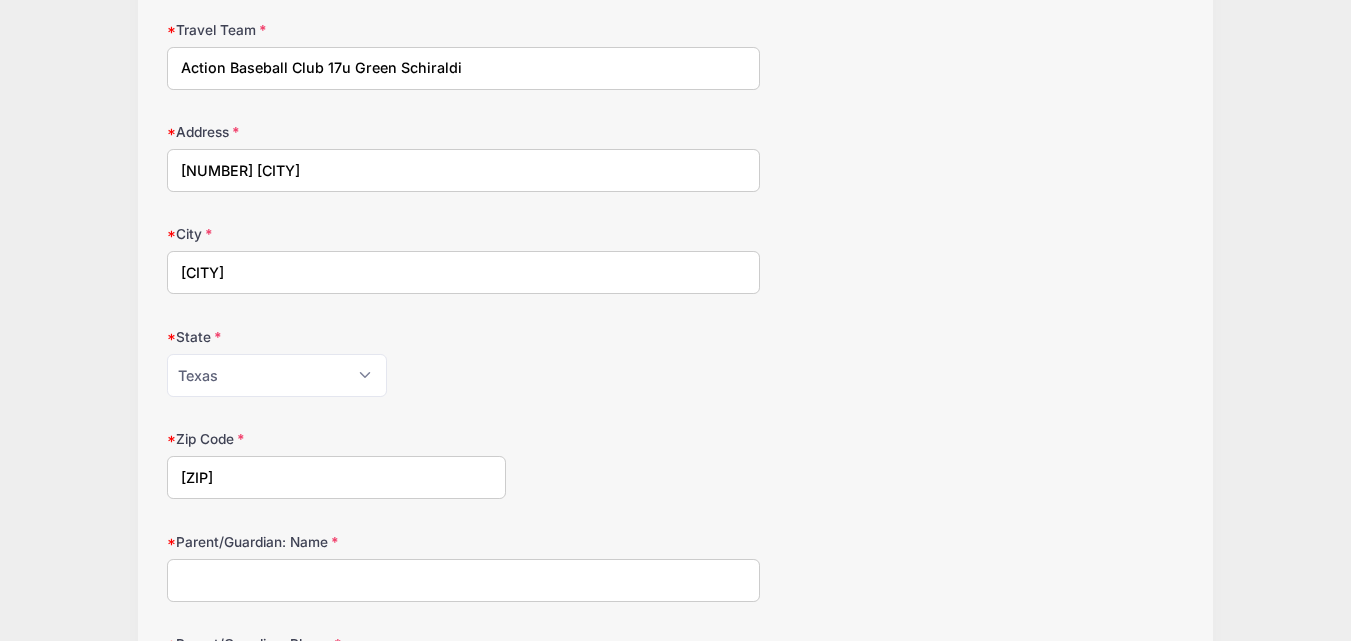type on "[ZIP]" 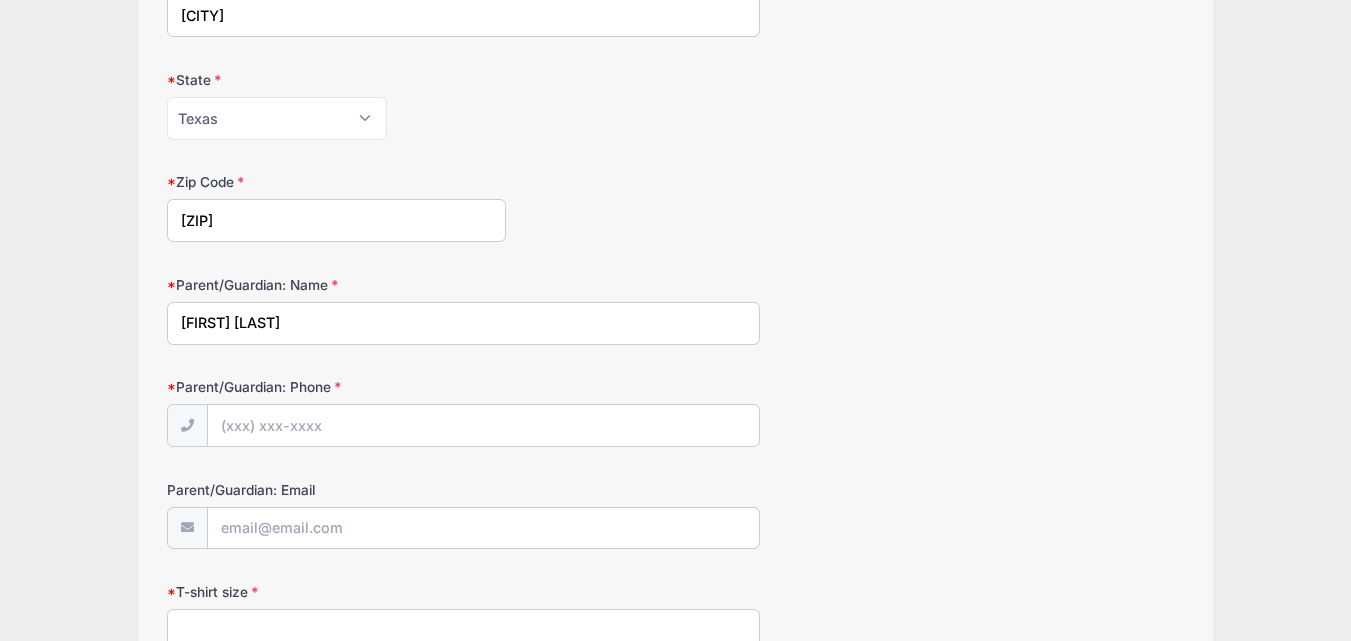 scroll, scrollTop: 893, scrollLeft: 0, axis: vertical 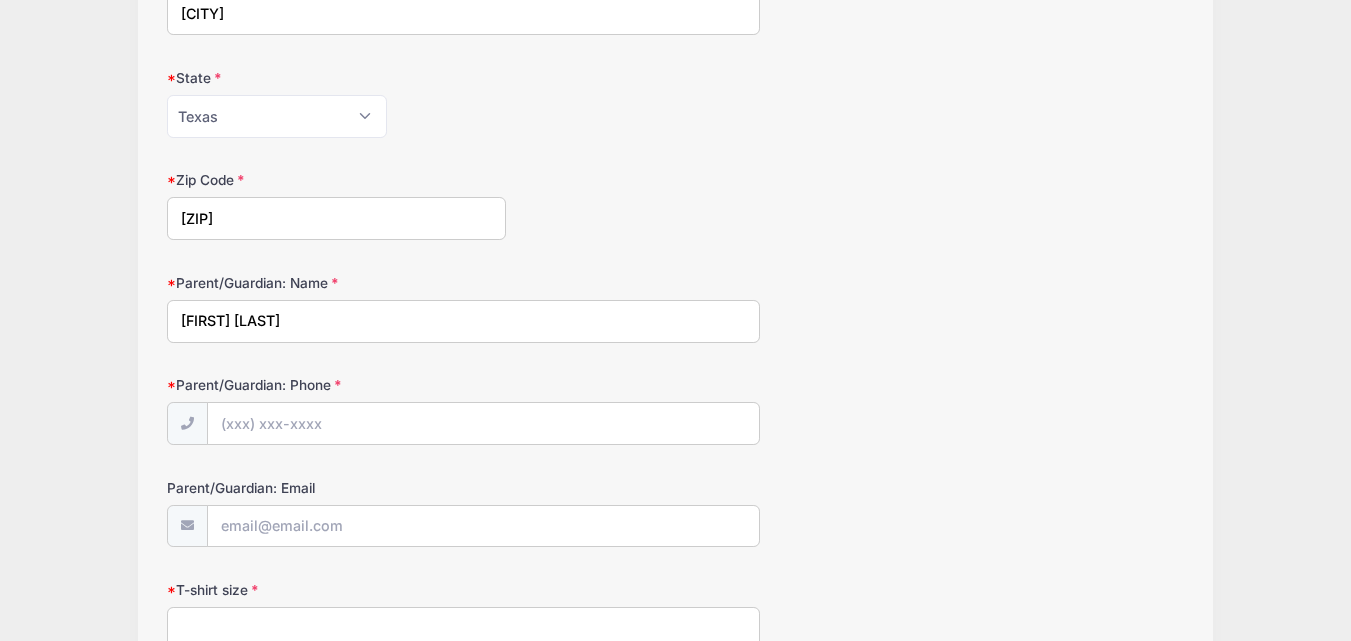 type on "[FIRST] [LAST]" 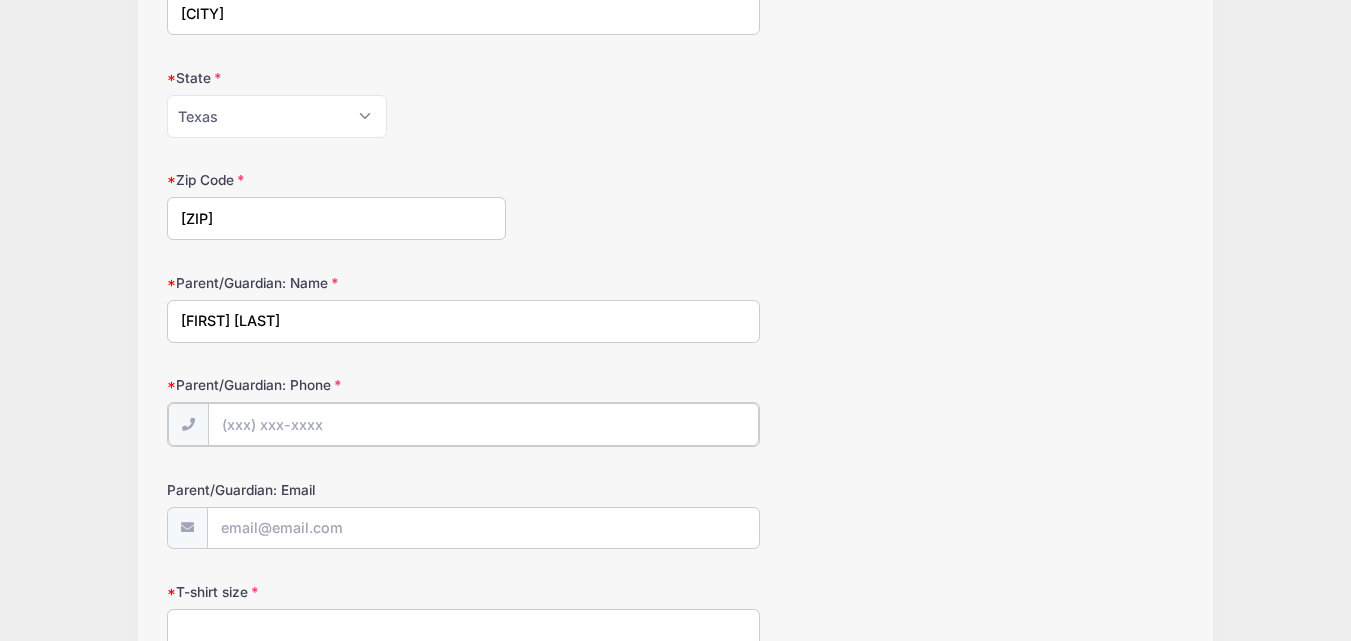 click on "Parent/Guardian: Phone" at bounding box center (483, 424) 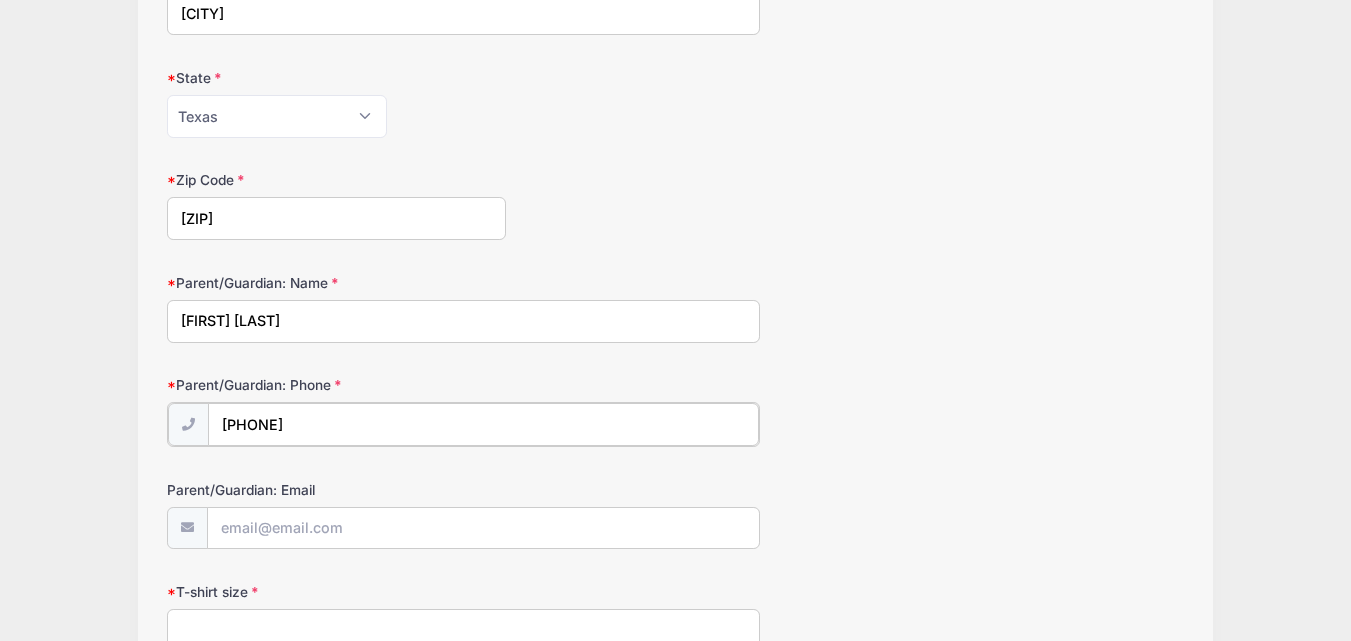 type on "[PHONE]" 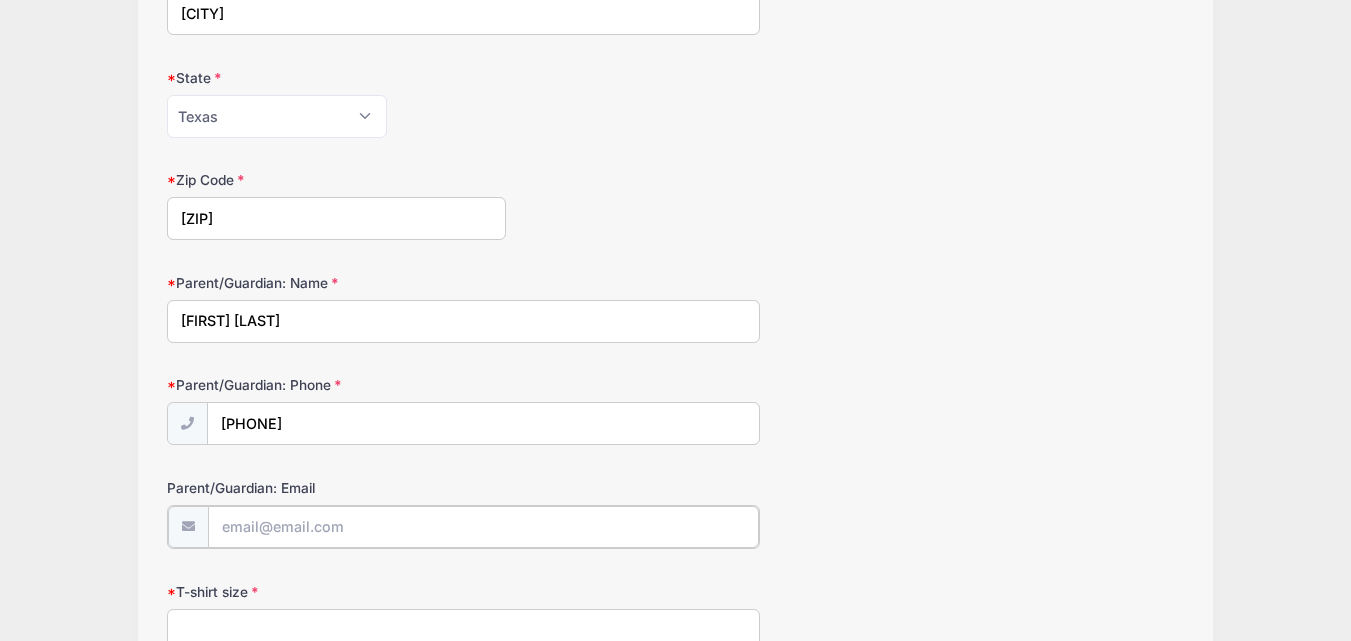 click on "Parent/Guardian: Email" at bounding box center [483, 527] 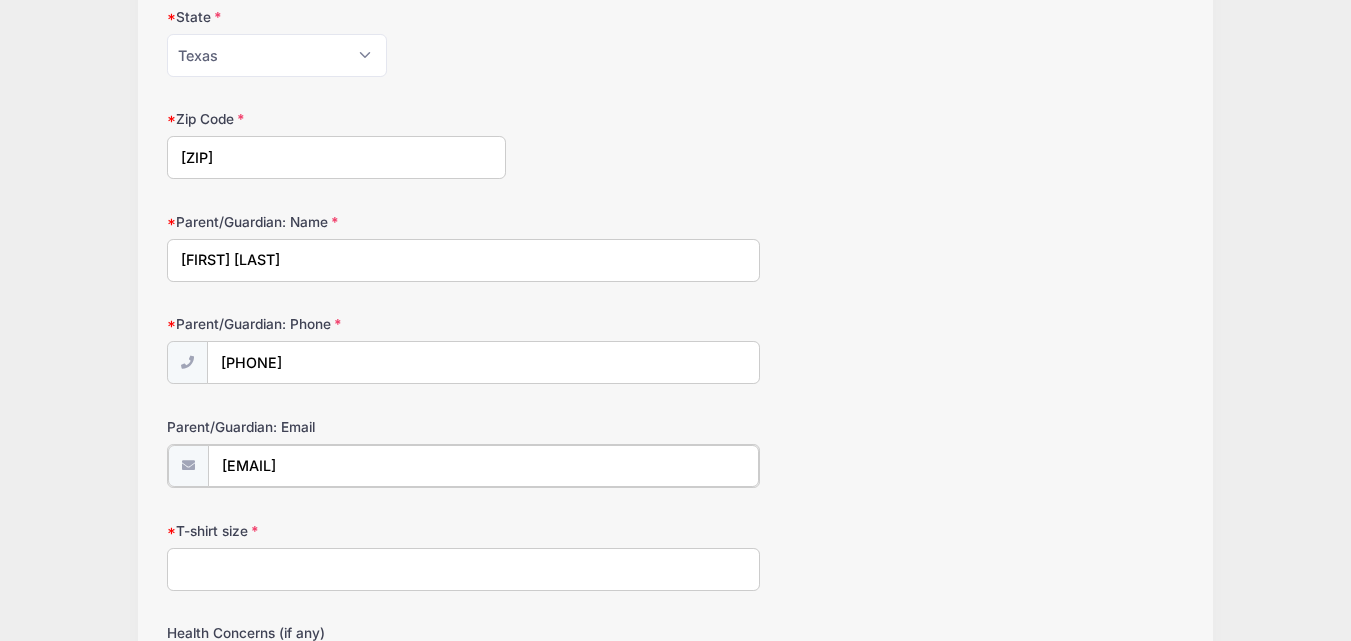 scroll, scrollTop: 955, scrollLeft: 0, axis: vertical 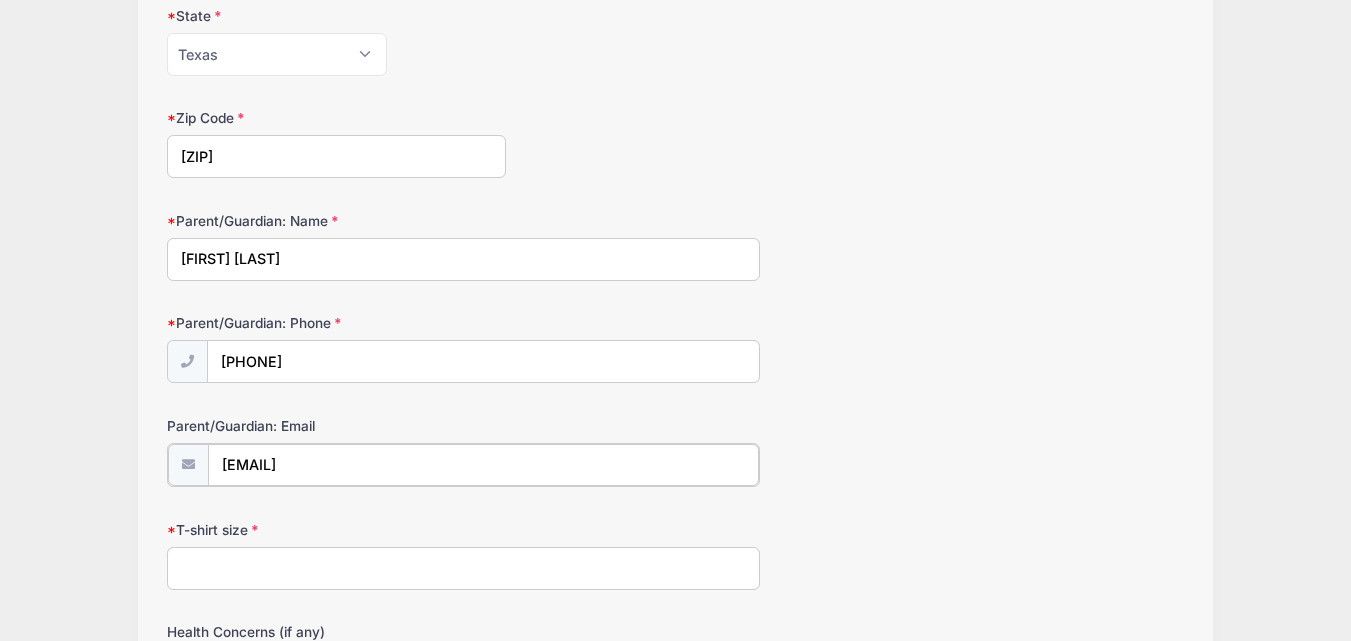 click on "[EMAIL]" at bounding box center [483, 465] 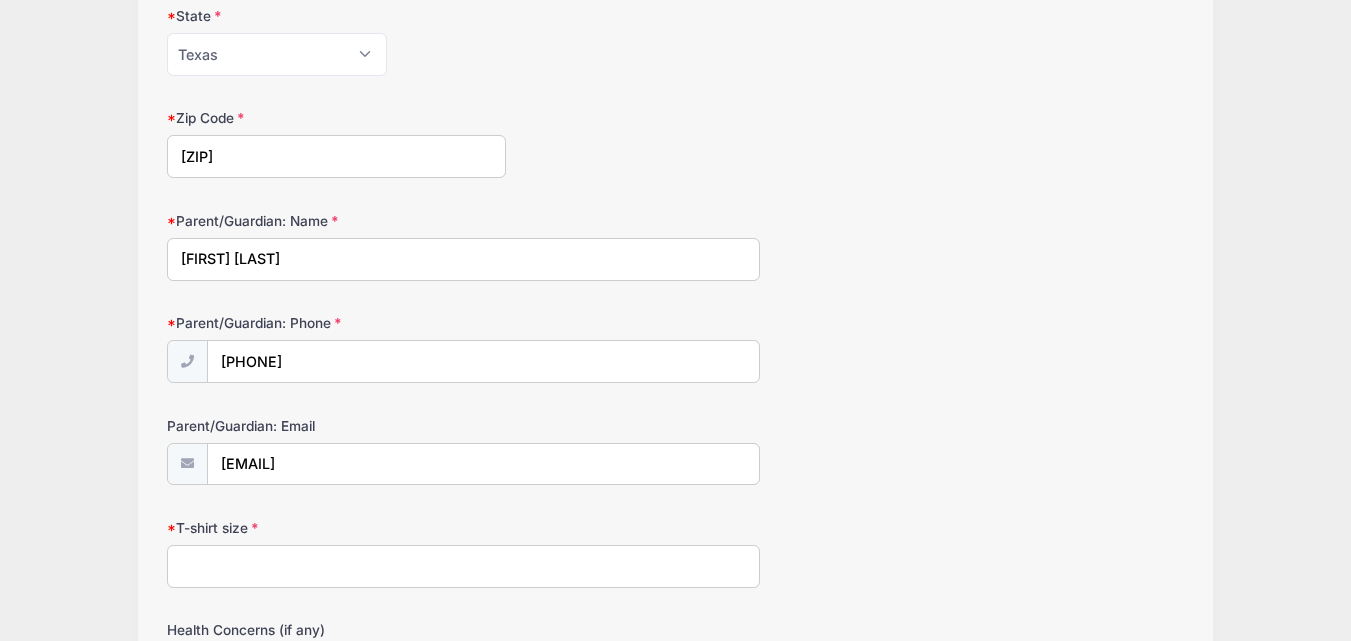 click on "T-shirt size" at bounding box center (463, 566) 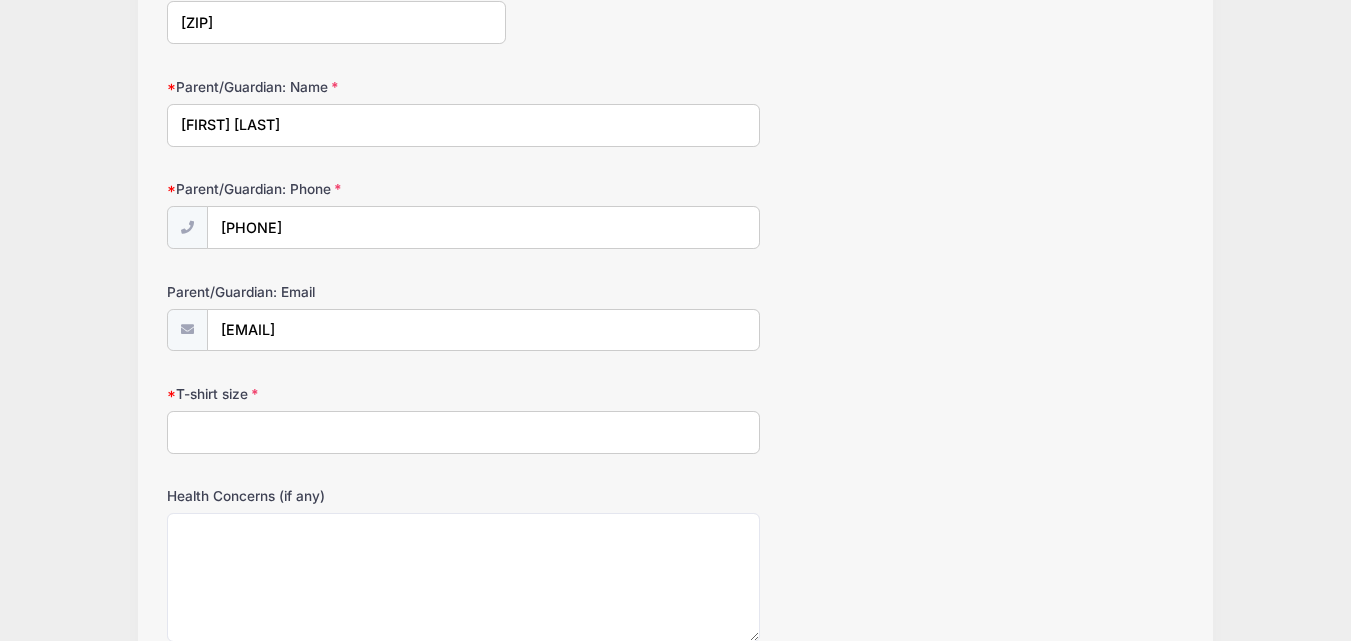 scroll, scrollTop: 1114, scrollLeft: 0, axis: vertical 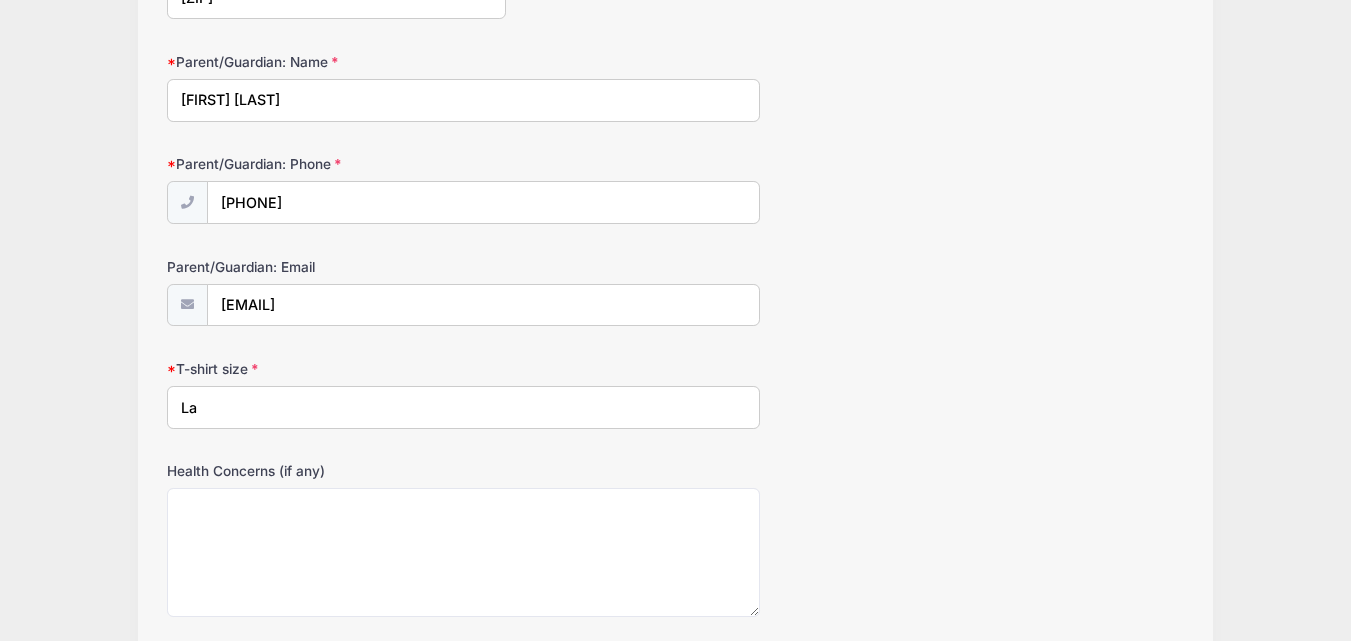 type on "L" 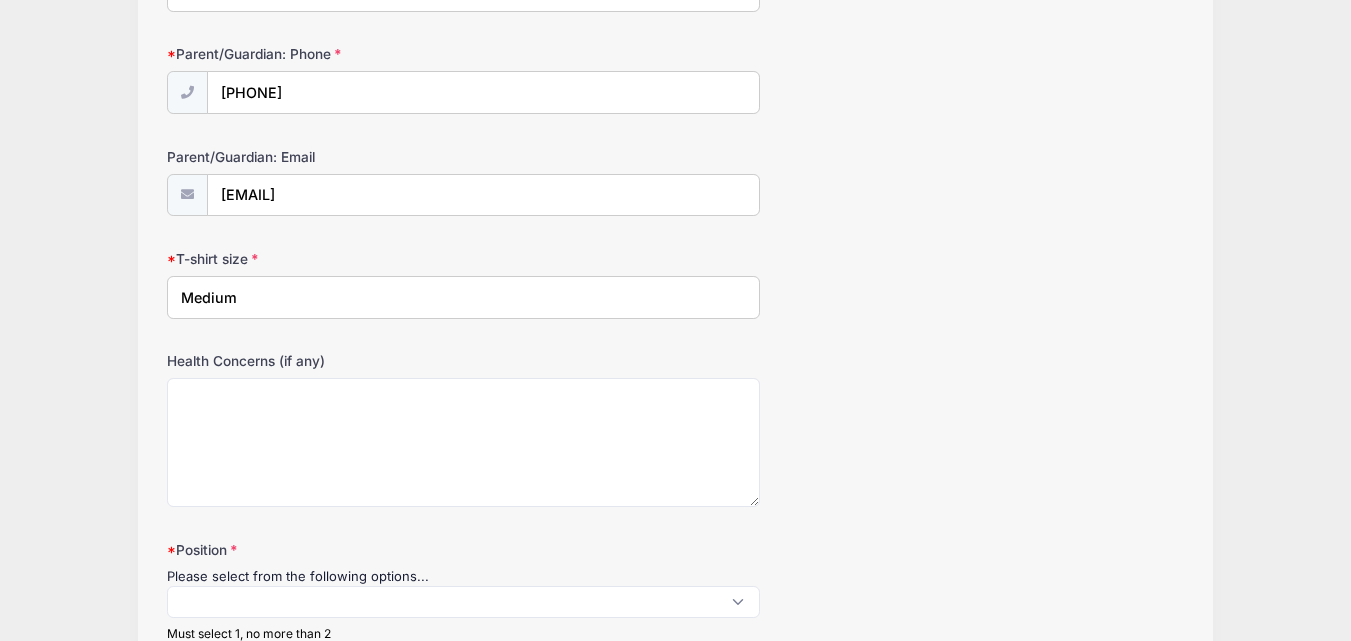 scroll, scrollTop: 1329, scrollLeft: 0, axis: vertical 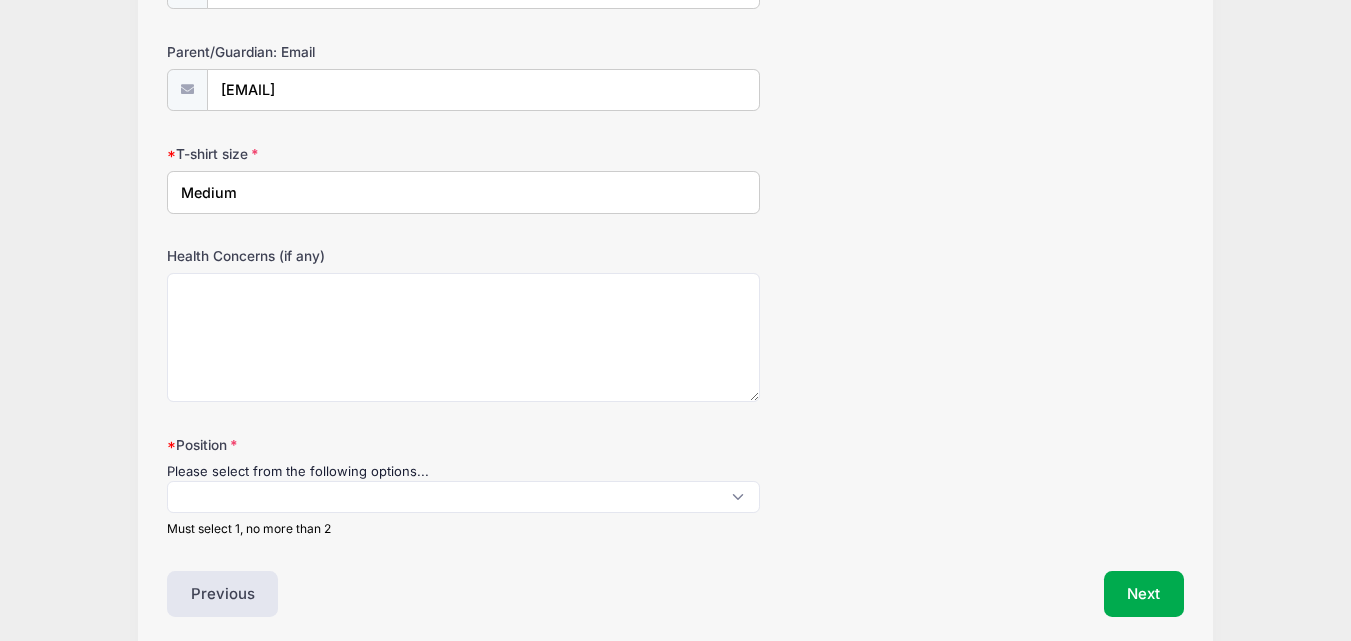 type on "Medium" 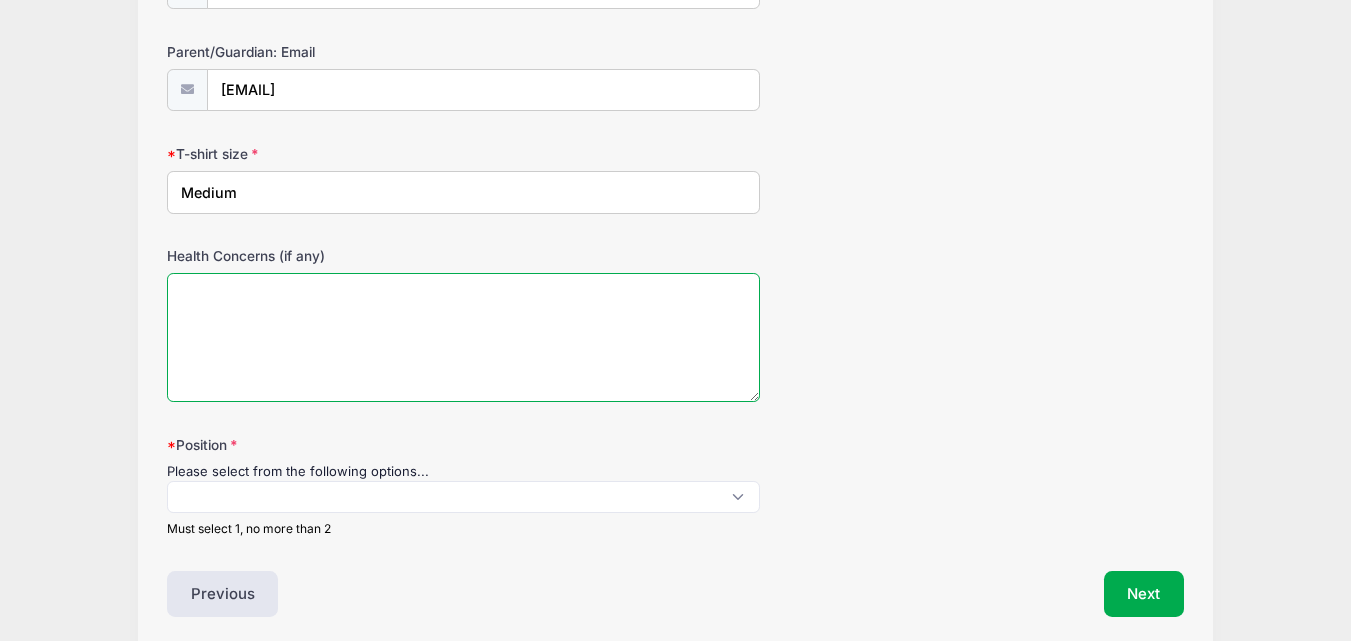 click on "Health Concerns (if any)" at bounding box center [463, 337] 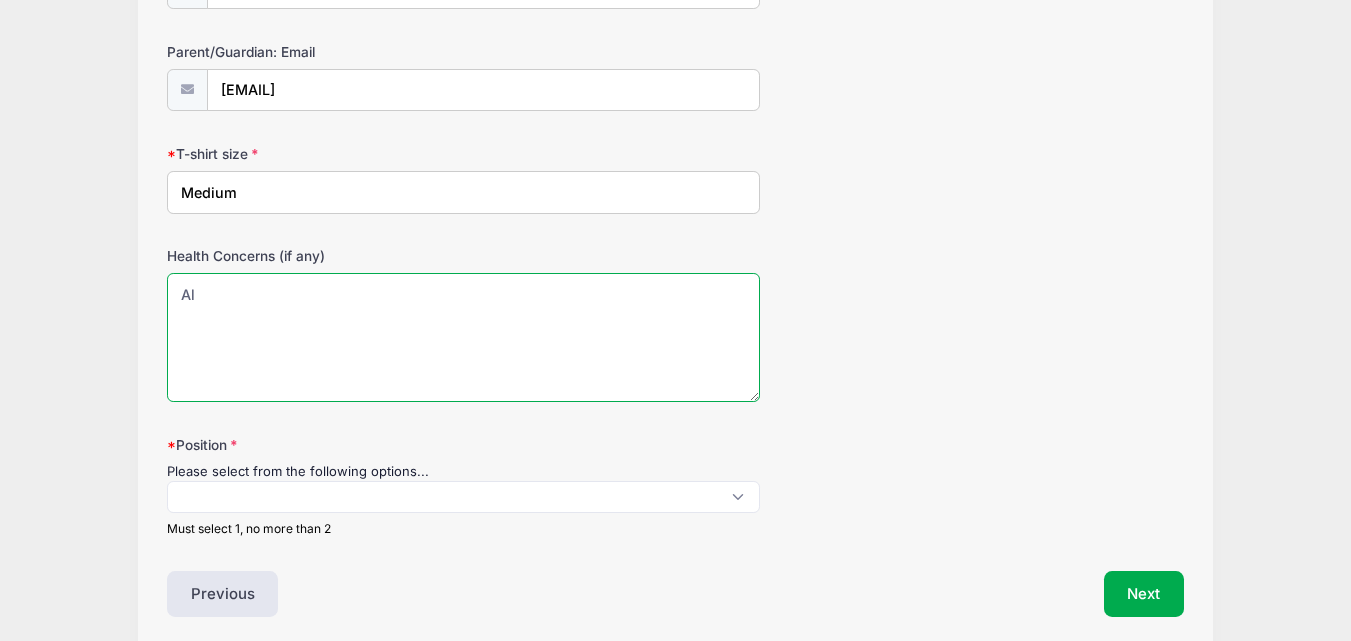 type on "A" 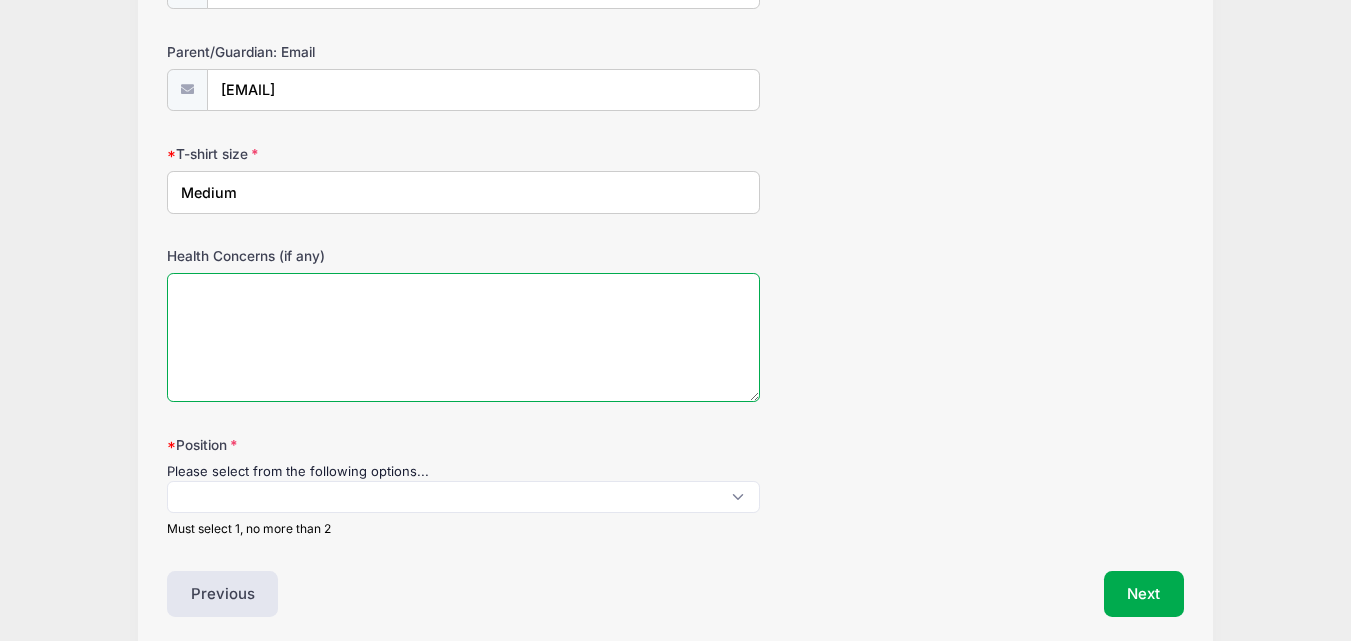 type on "N" 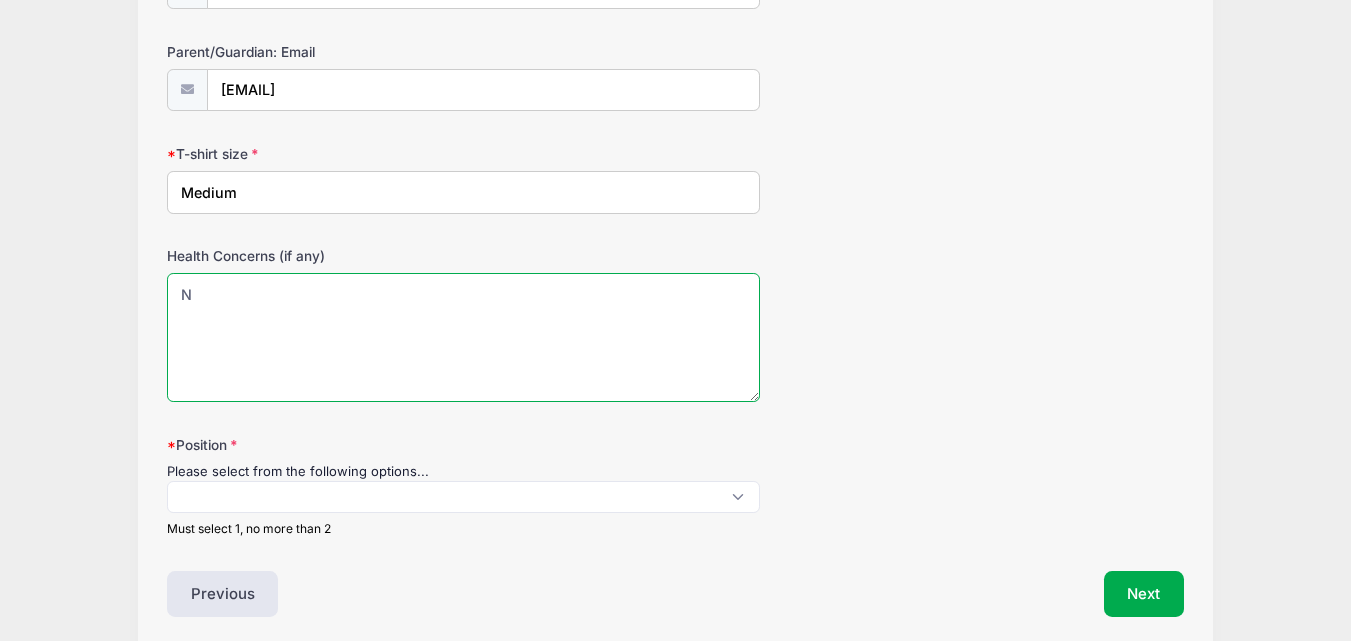 type 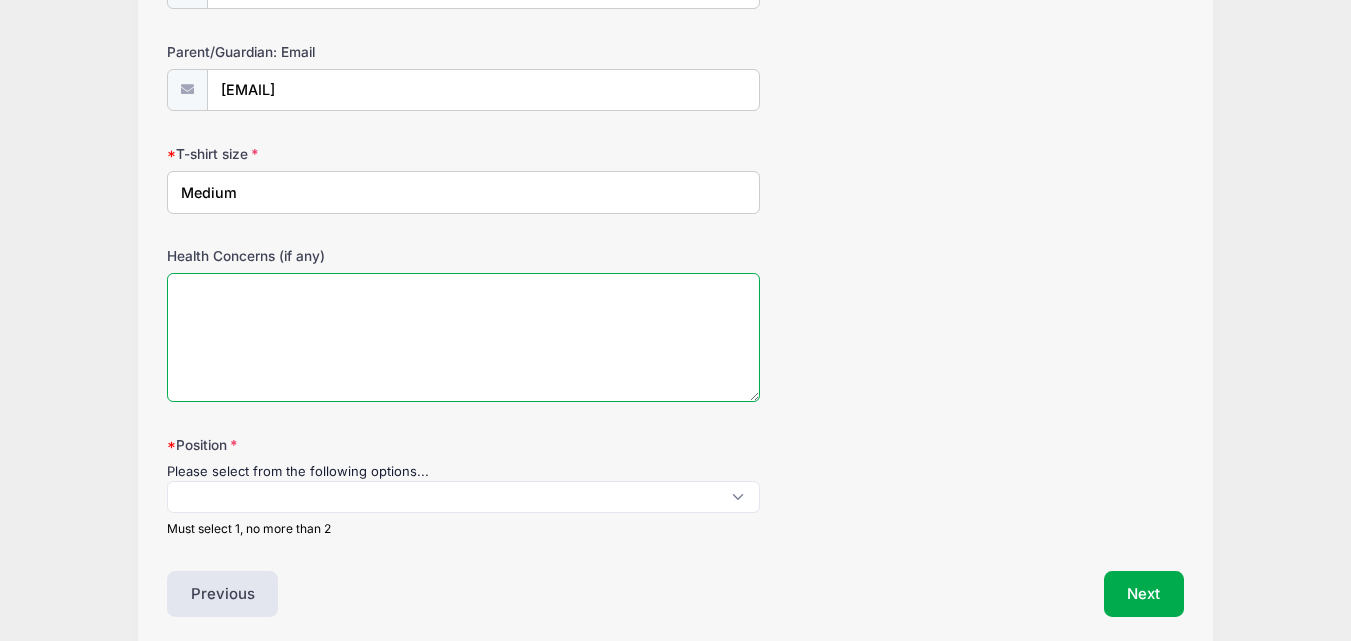 scroll, scrollTop: 1409, scrollLeft: 0, axis: vertical 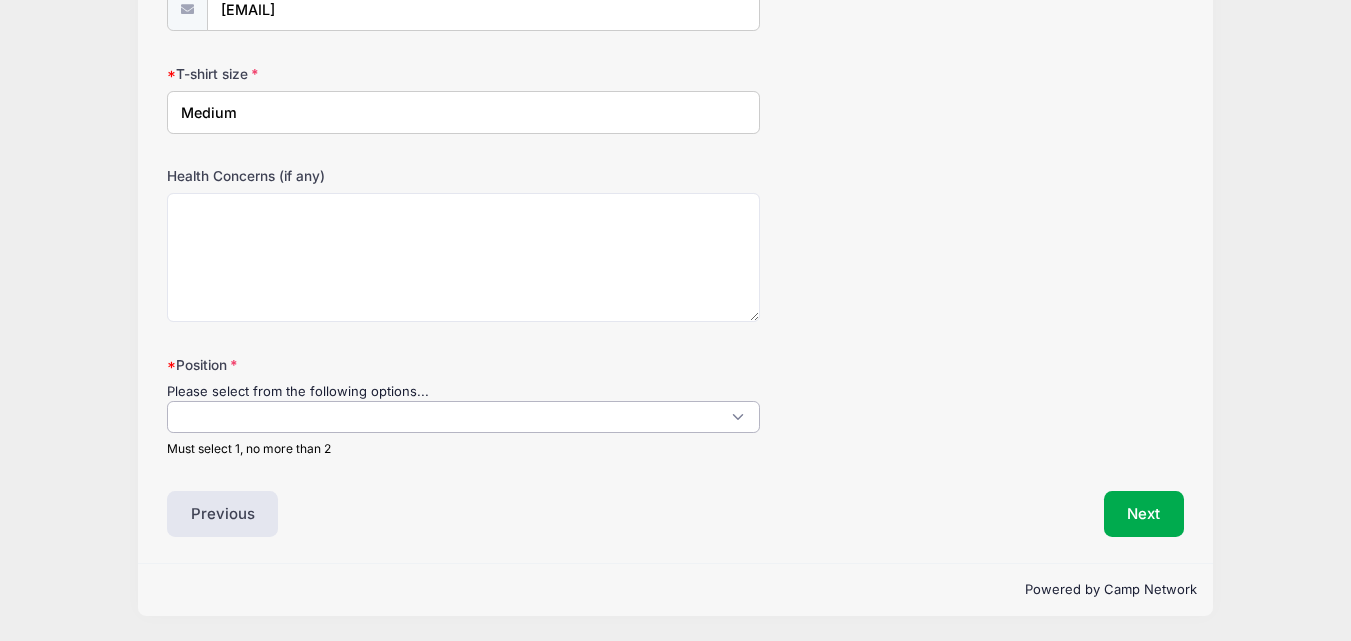 click at bounding box center [463, 417] 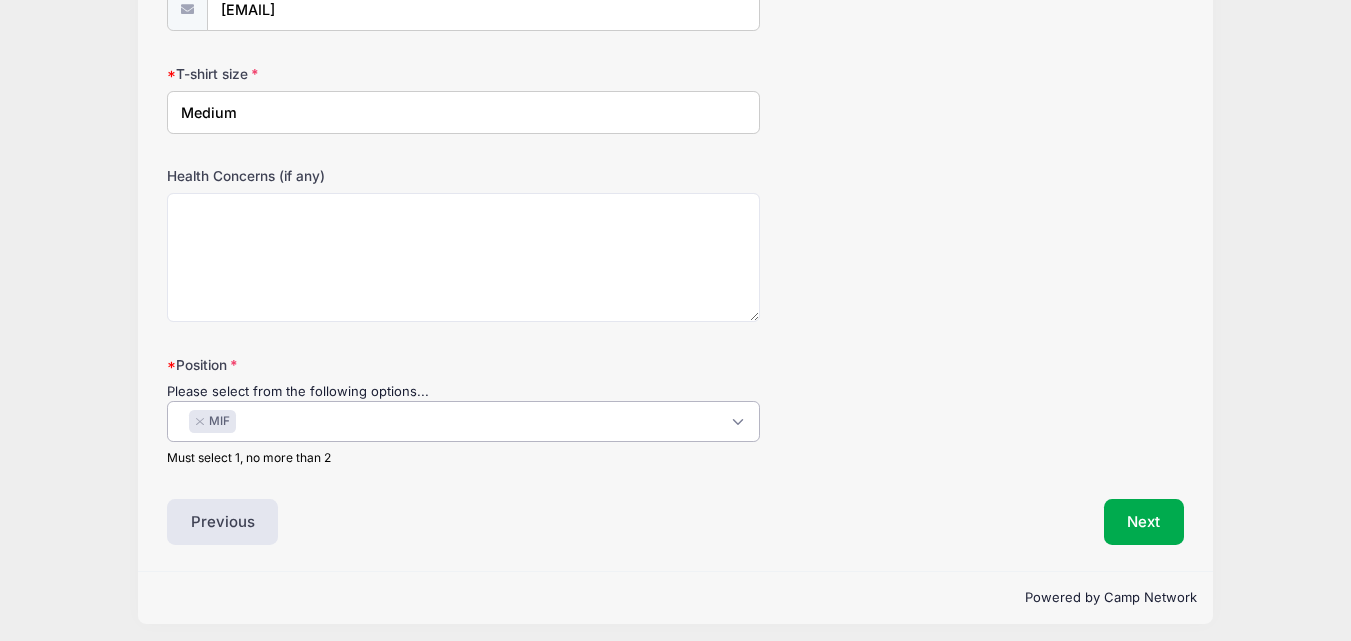 scroll, scrollTop: 18, scrollLeft: 0, axis: vertical 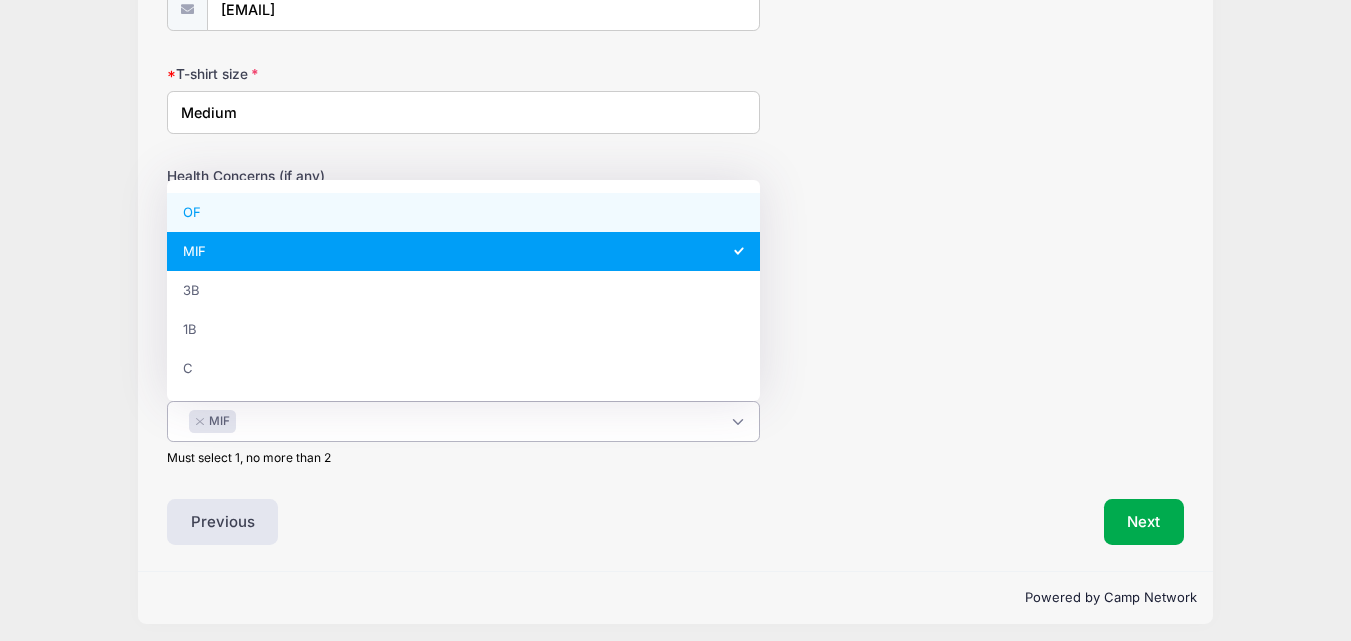 select on "OF" 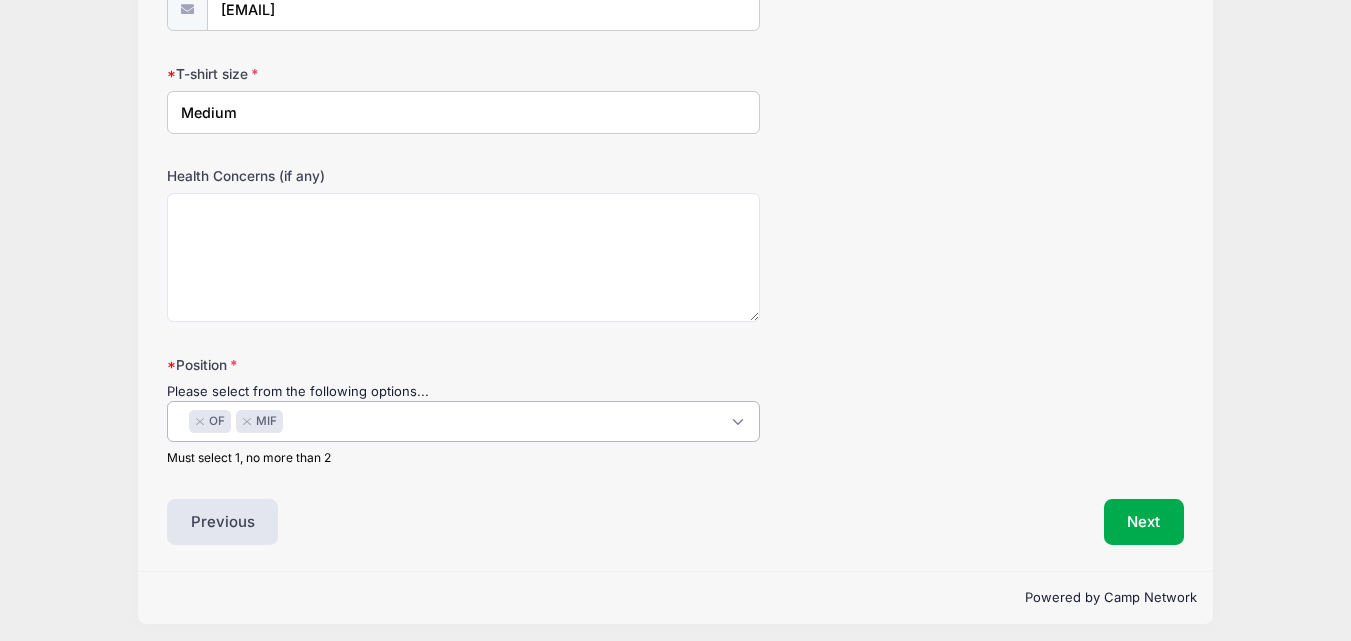 scroll, scrollTop: 1418, scrollLeft: 0, axis: vertical 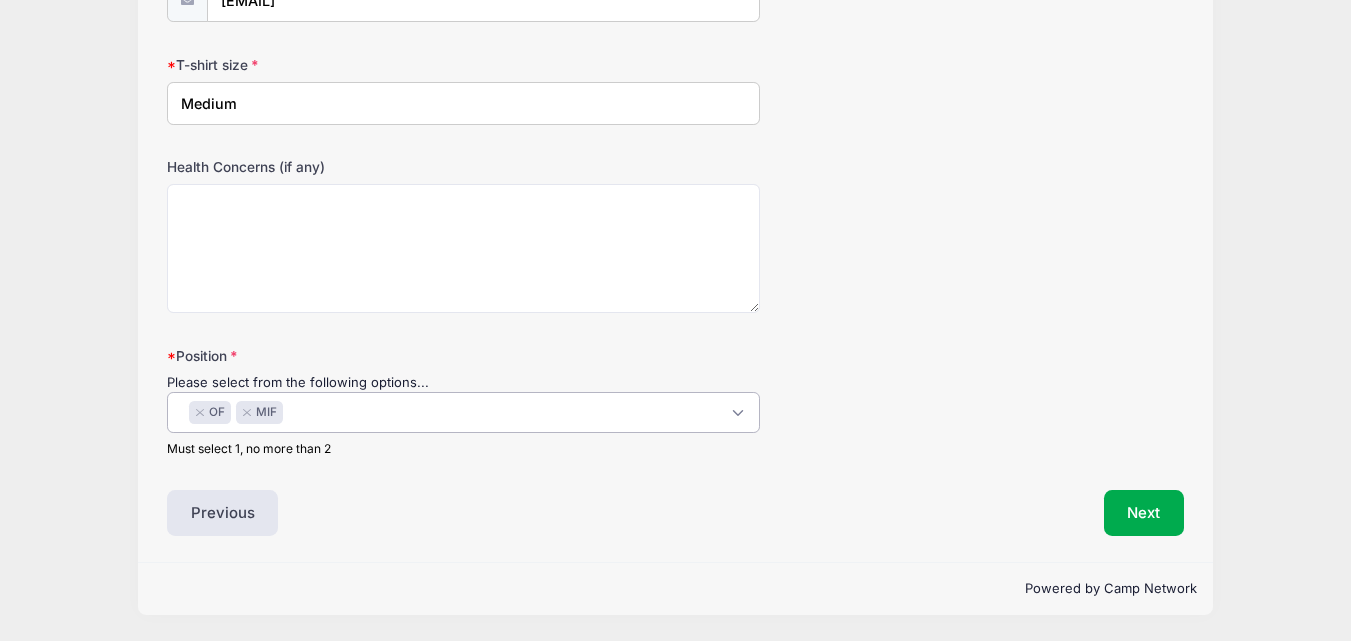 click on "Previous" at bounding box center [416, 513] 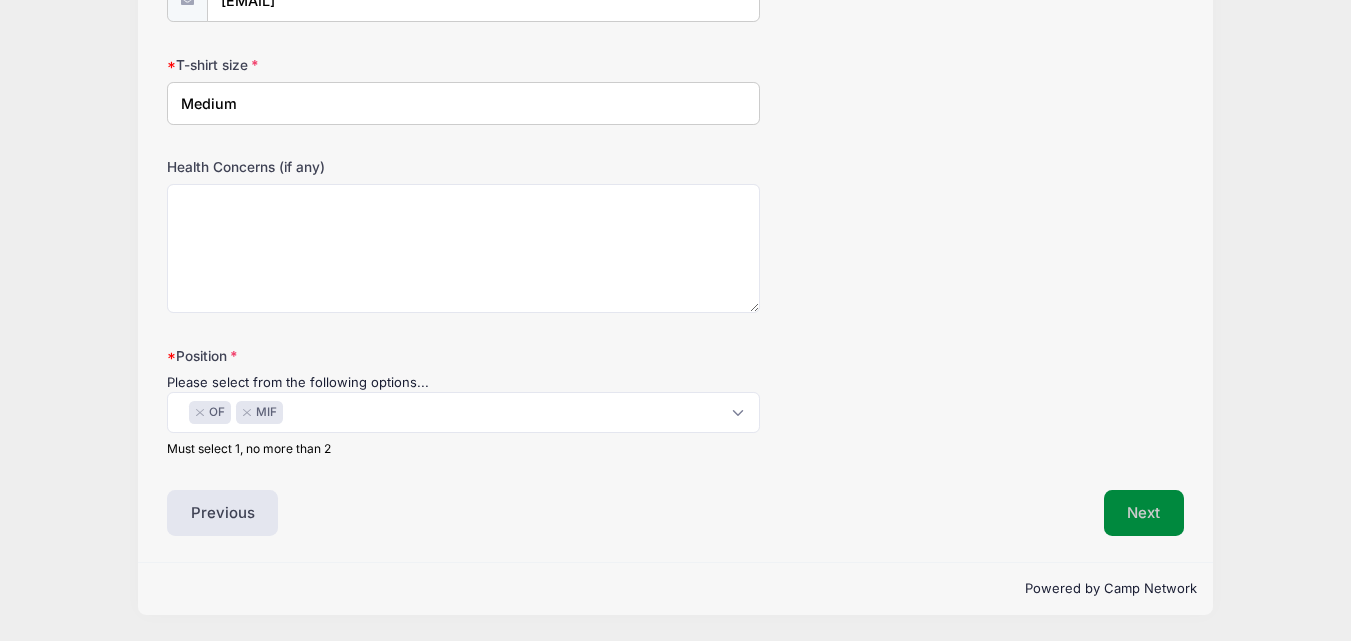 click on "Next" at bounding box center [1144, 513] 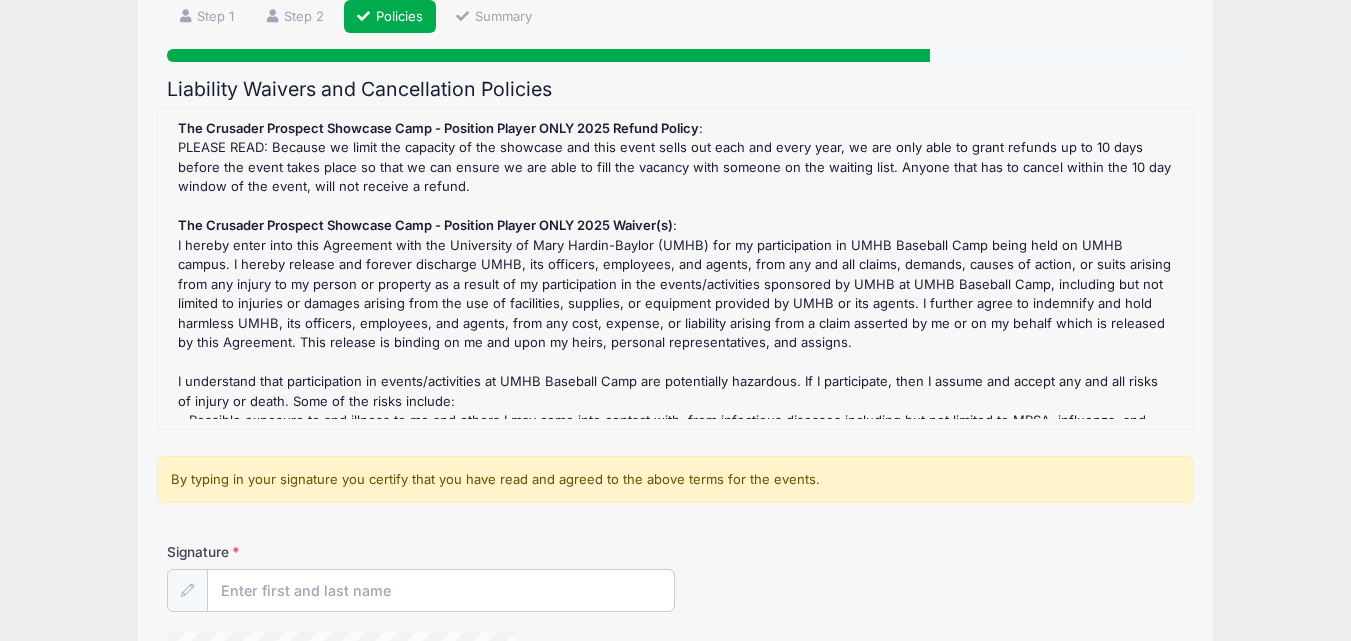 scroll, scrollTop: 0, scrollLeft: 0, axis: both 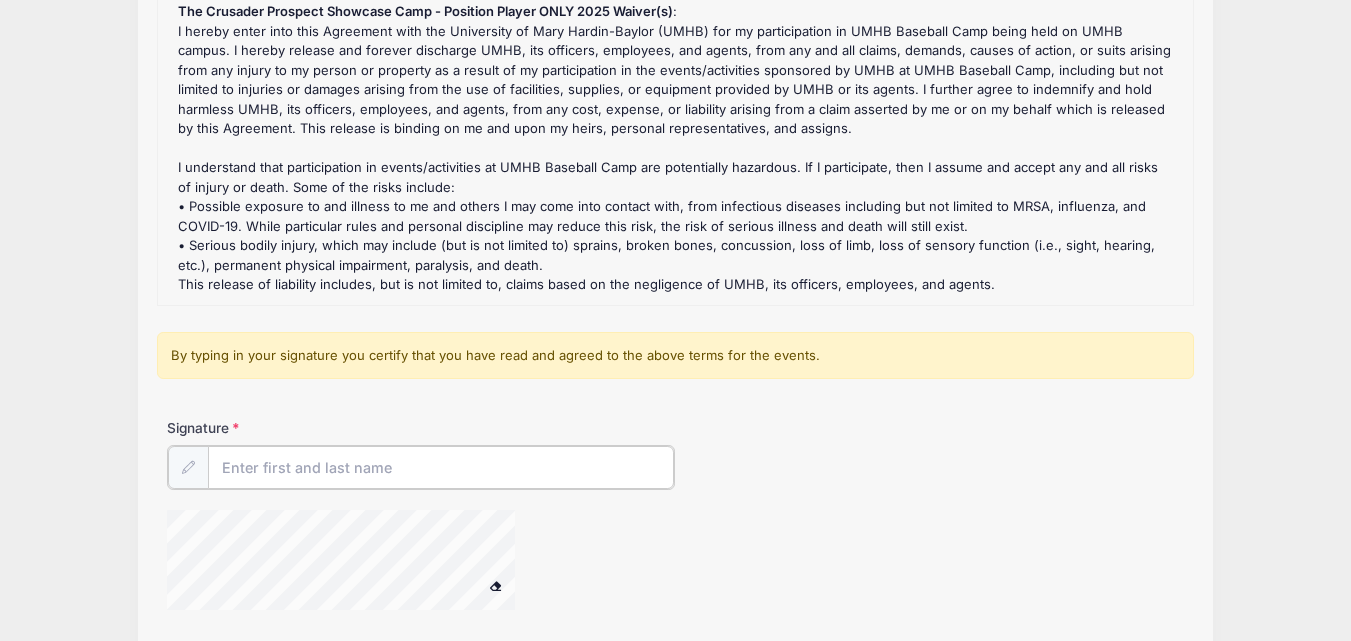 click on "Signature" at bounding box center [441, 467] 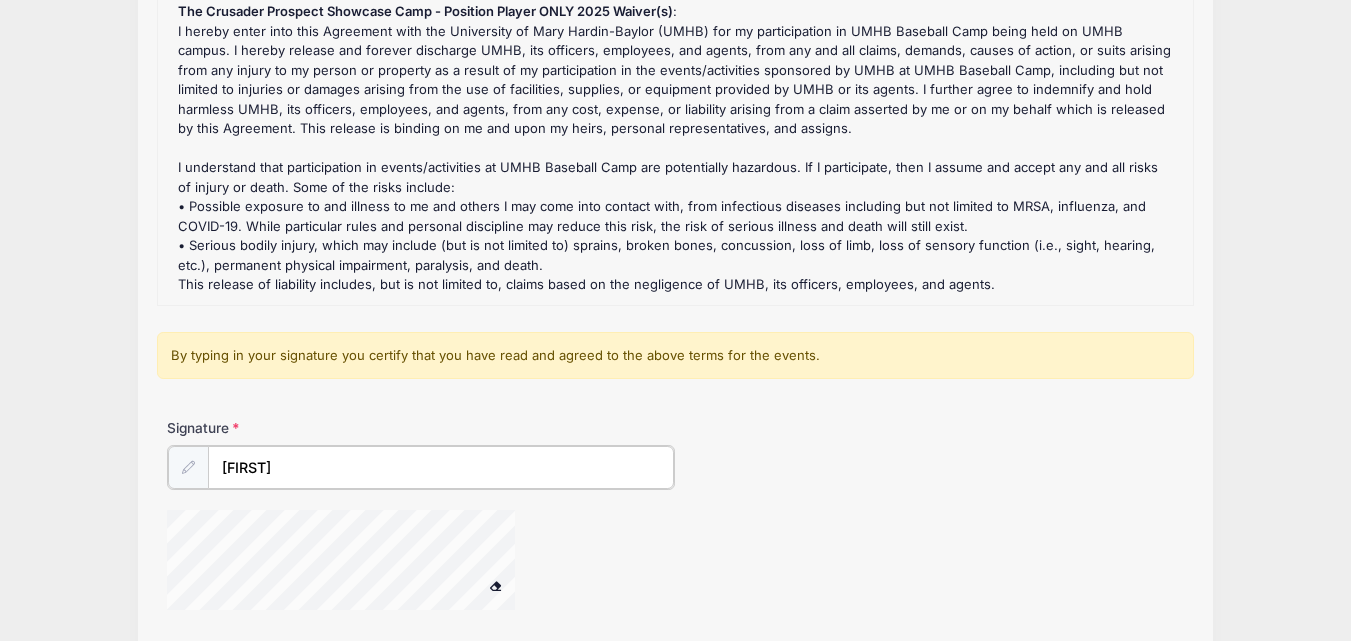 type on "J" 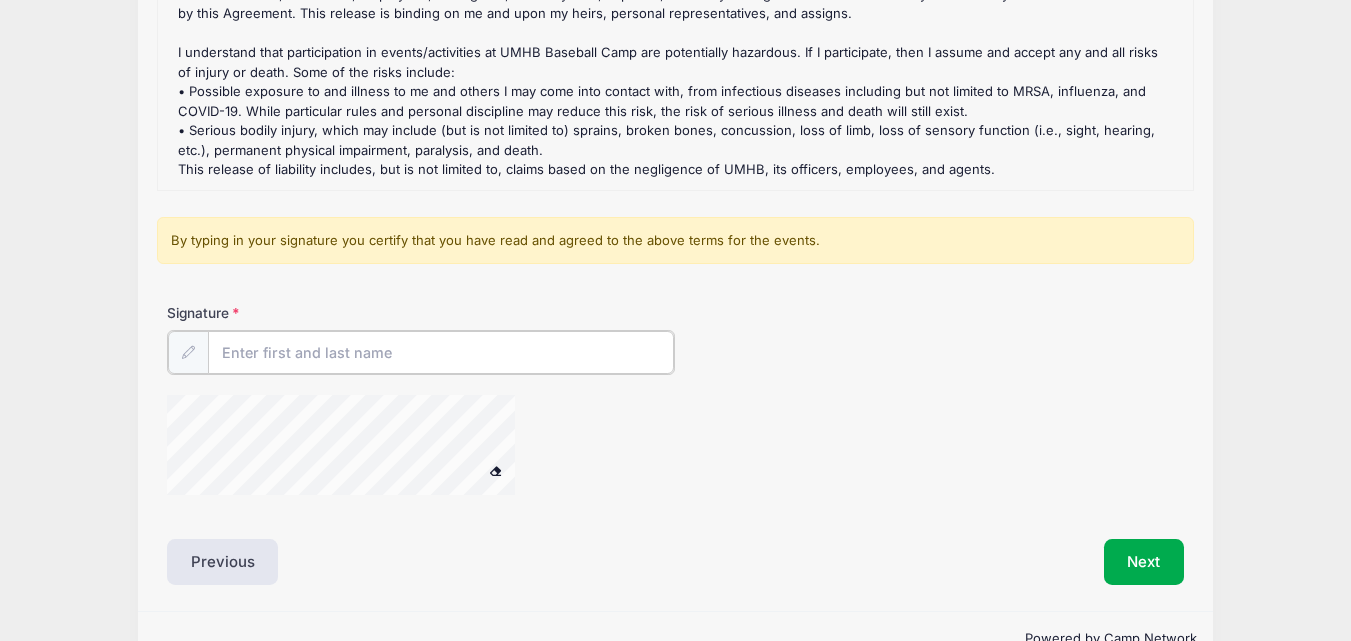 scroll, scrollTop: 410, scrollLeft: 0, axis: vertical 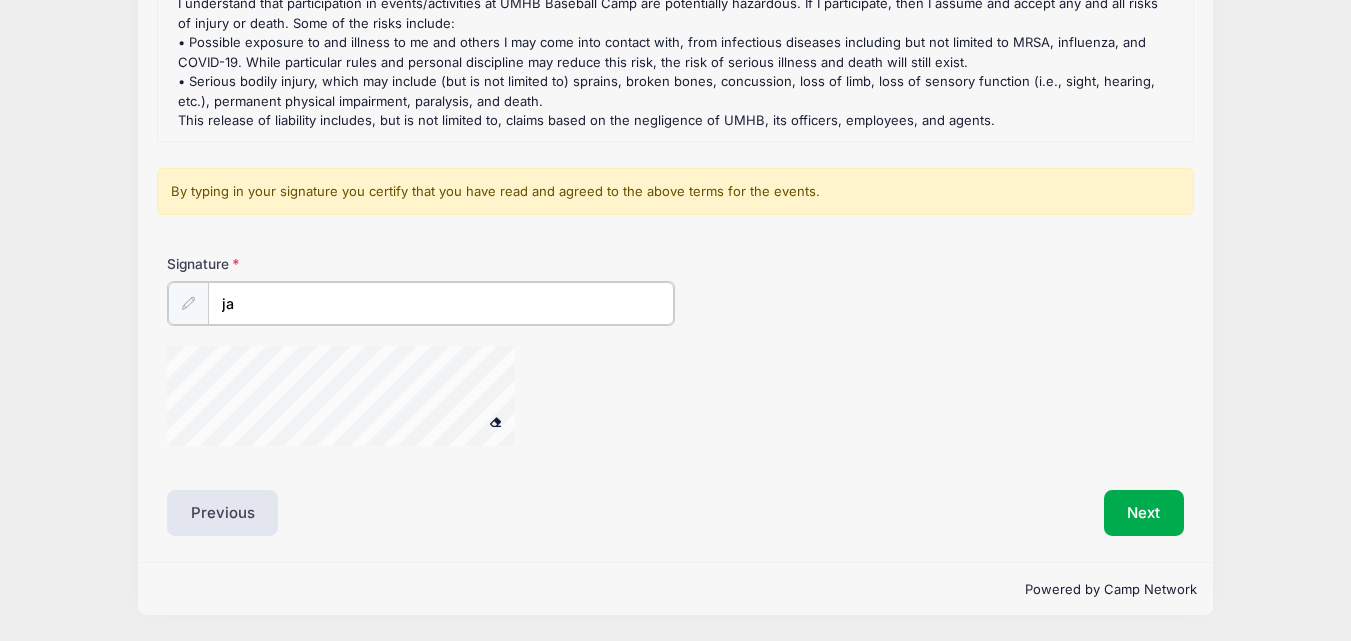 type on "j" 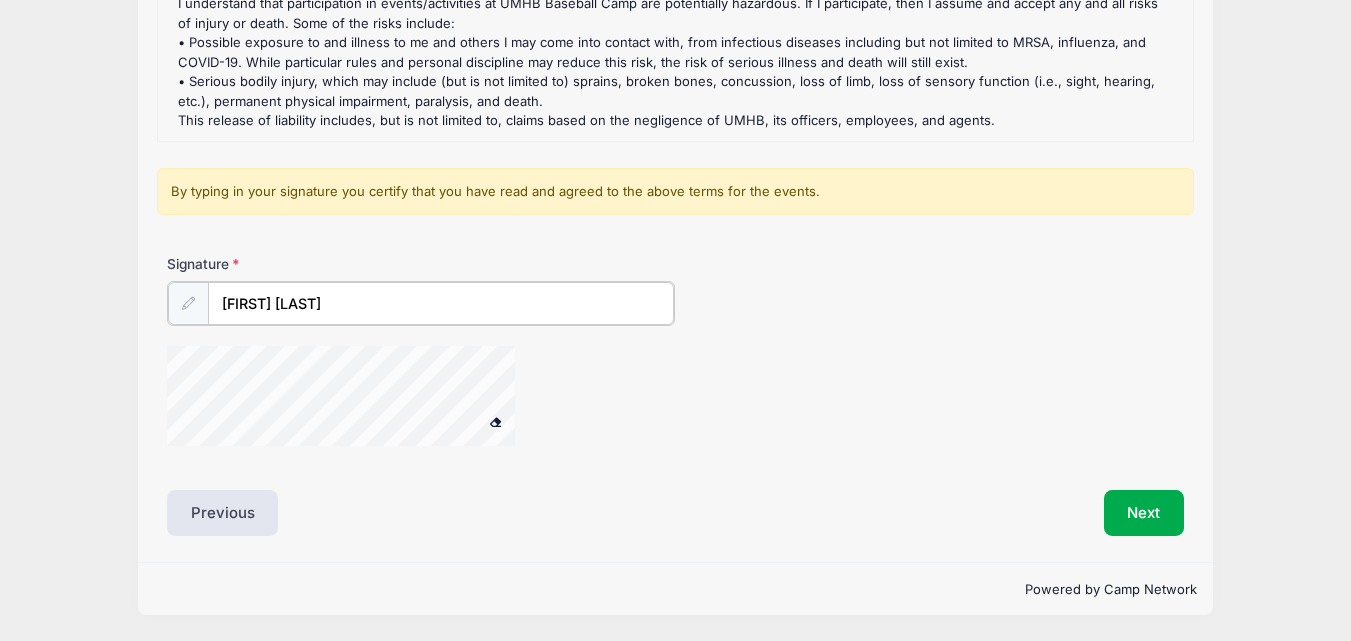type on "[FIRST] [LAST]" 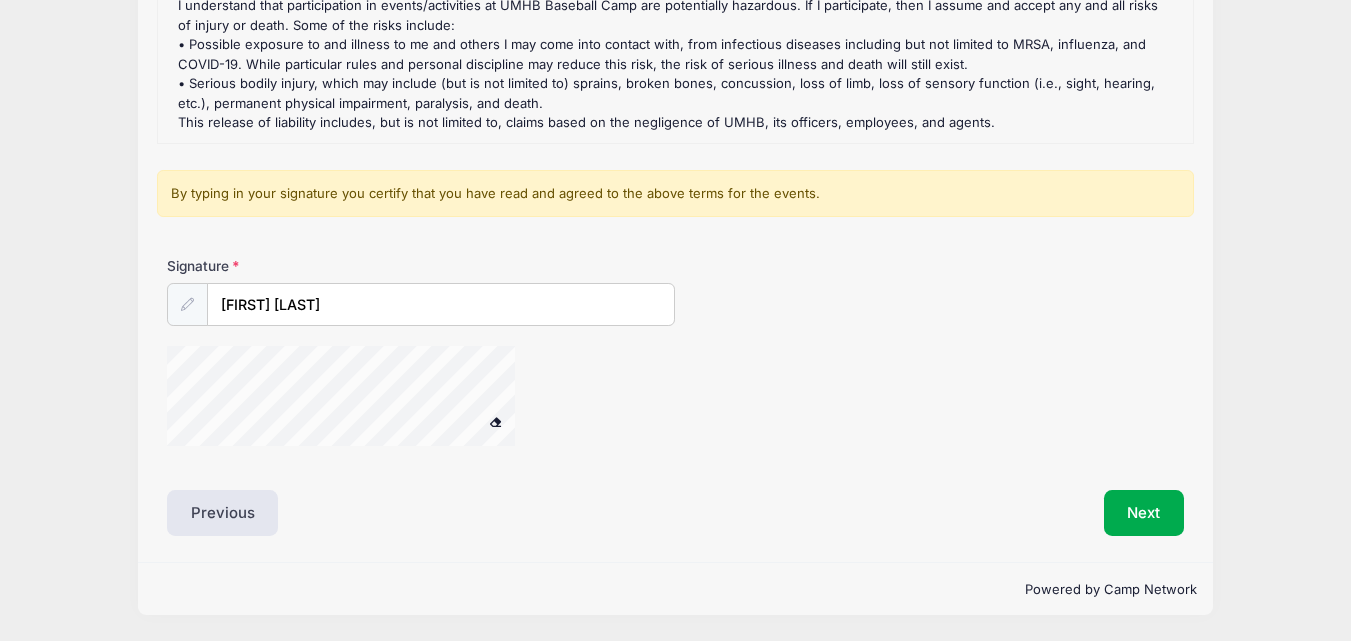 click on "Step  3 /7
Step 1
Step 2
Policies
Summary
Participant Information
Participant's First Name
[FIRST]
Participant's Last Name
[LAST]
Contact Email
NN   OF" at bounding box center [676, 125] 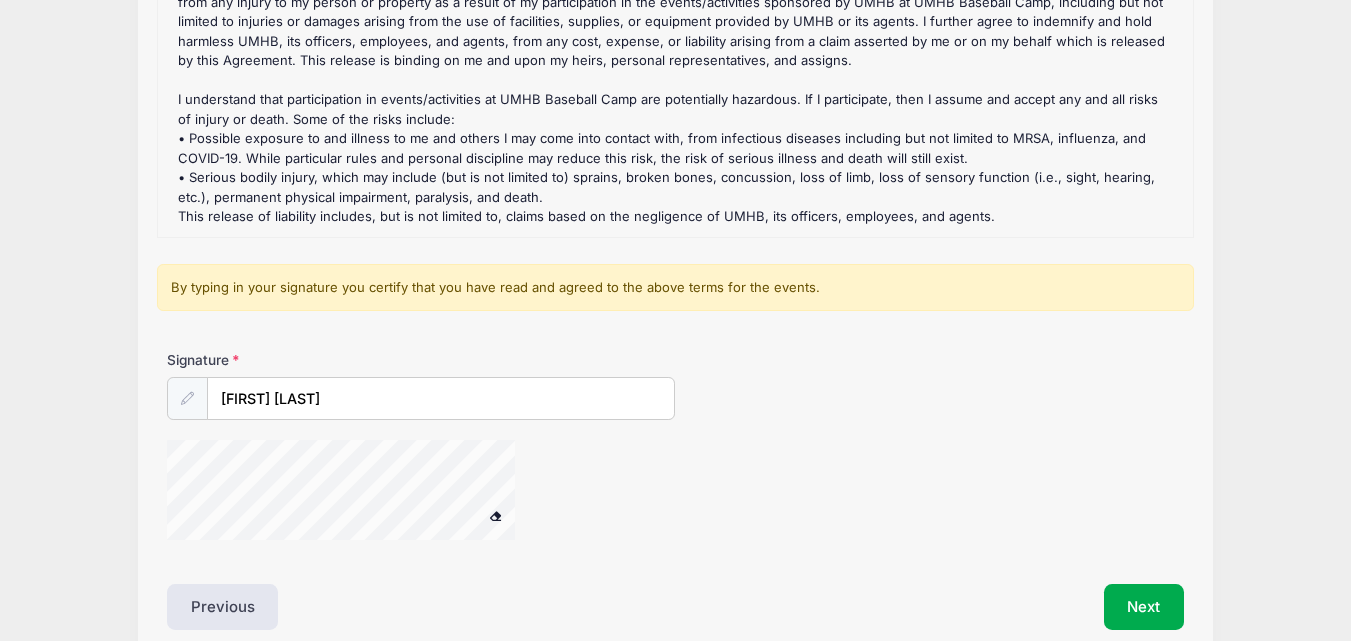 scroll, scrollTop: 317, scrollLeft: 0, axis: vertical 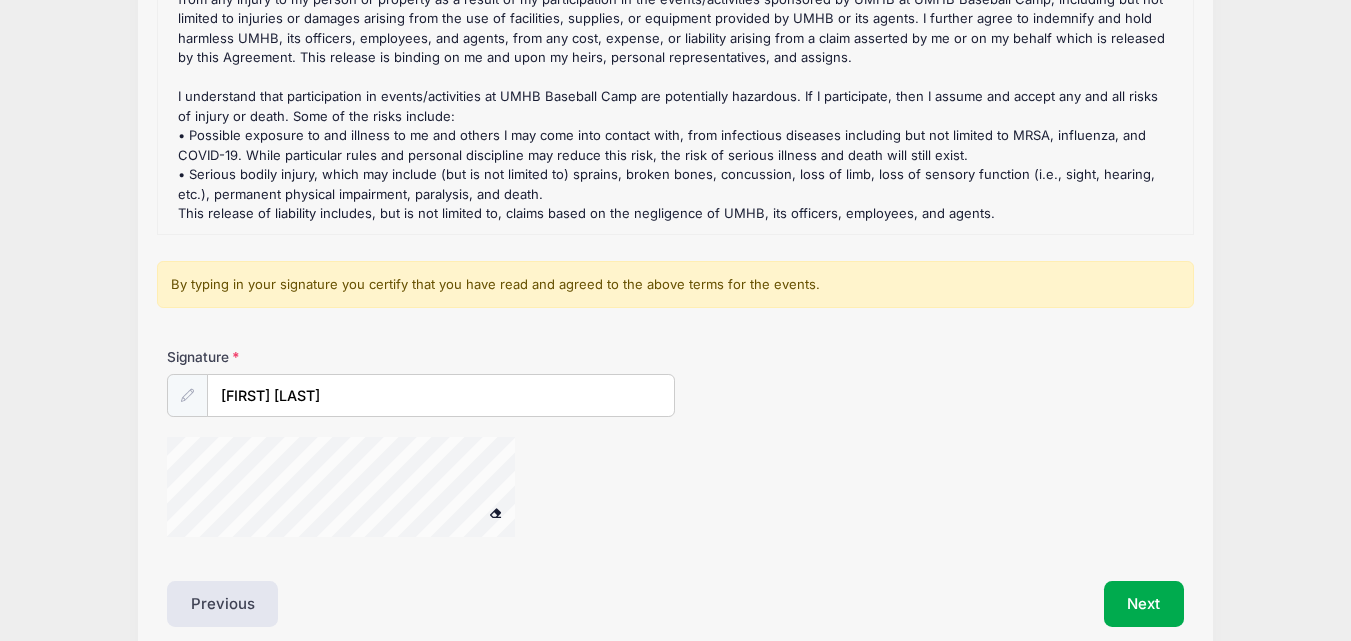 click at bounding box center [496, 512] 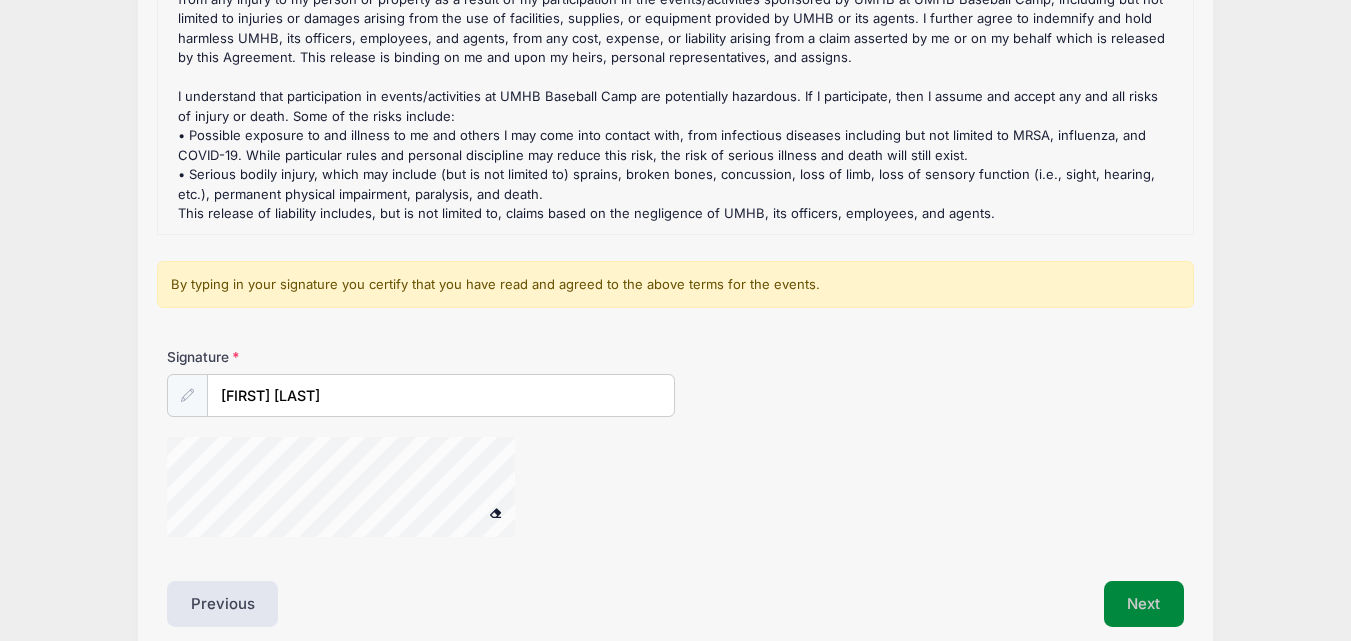click on "Next" at bounding box center (1144, 604) 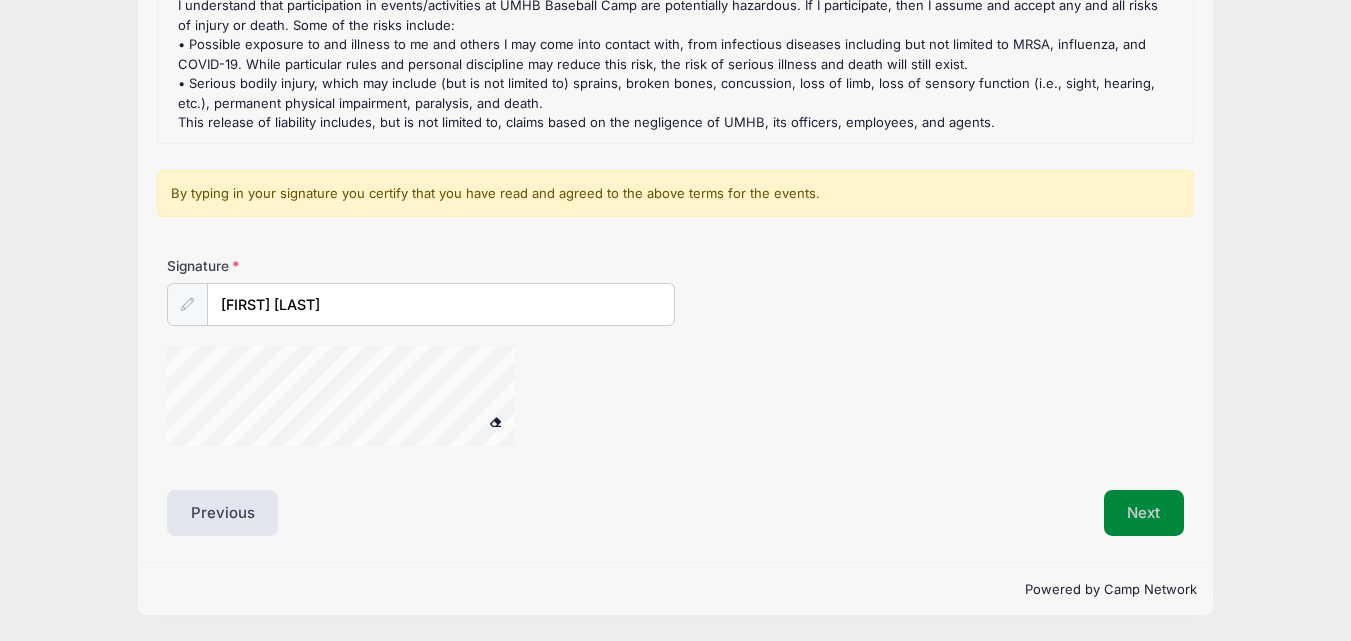scroll, scrollTop: 395, scrollLeft: 0, axis: vertical 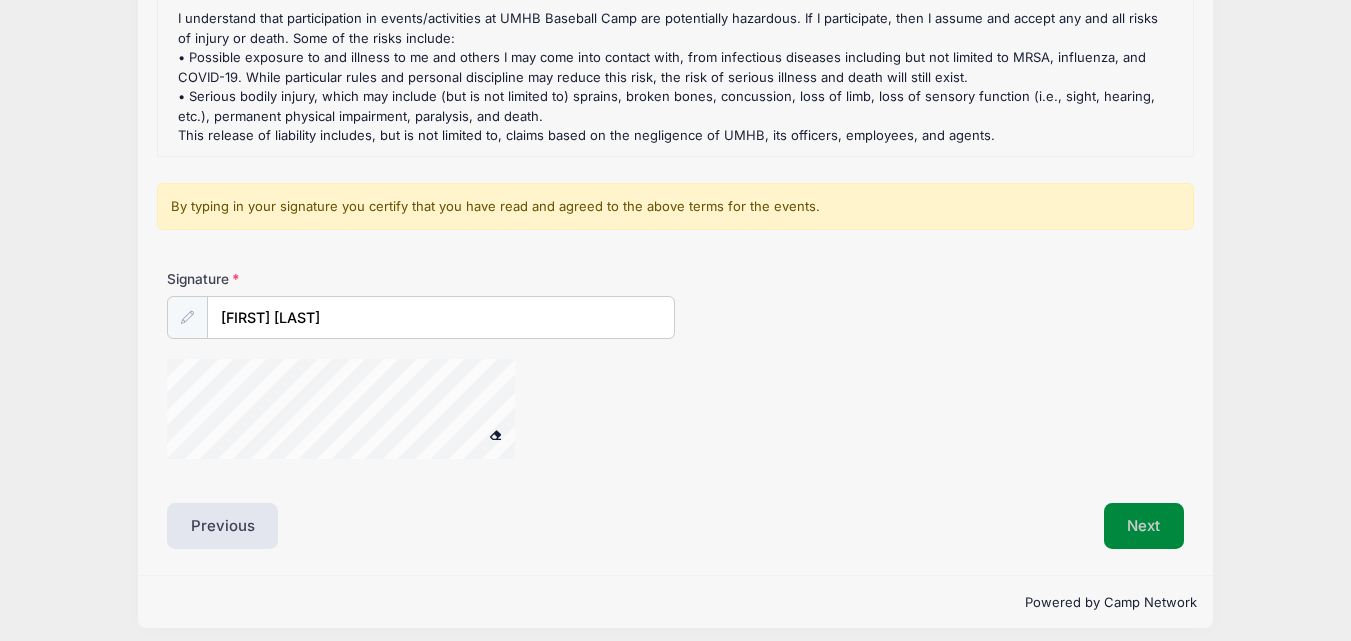click on "Next" at bounding box center [1144, 526] 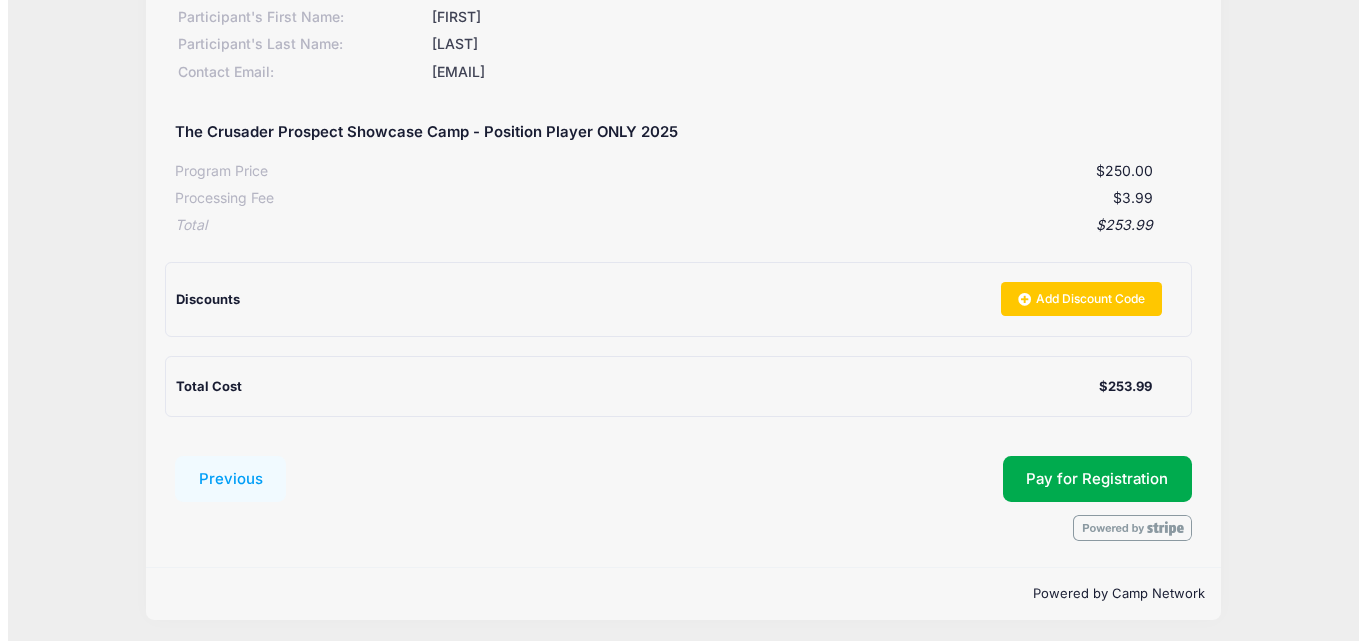 scroll, scrollTop: 278, scrollLeft: 0, axis: vertical 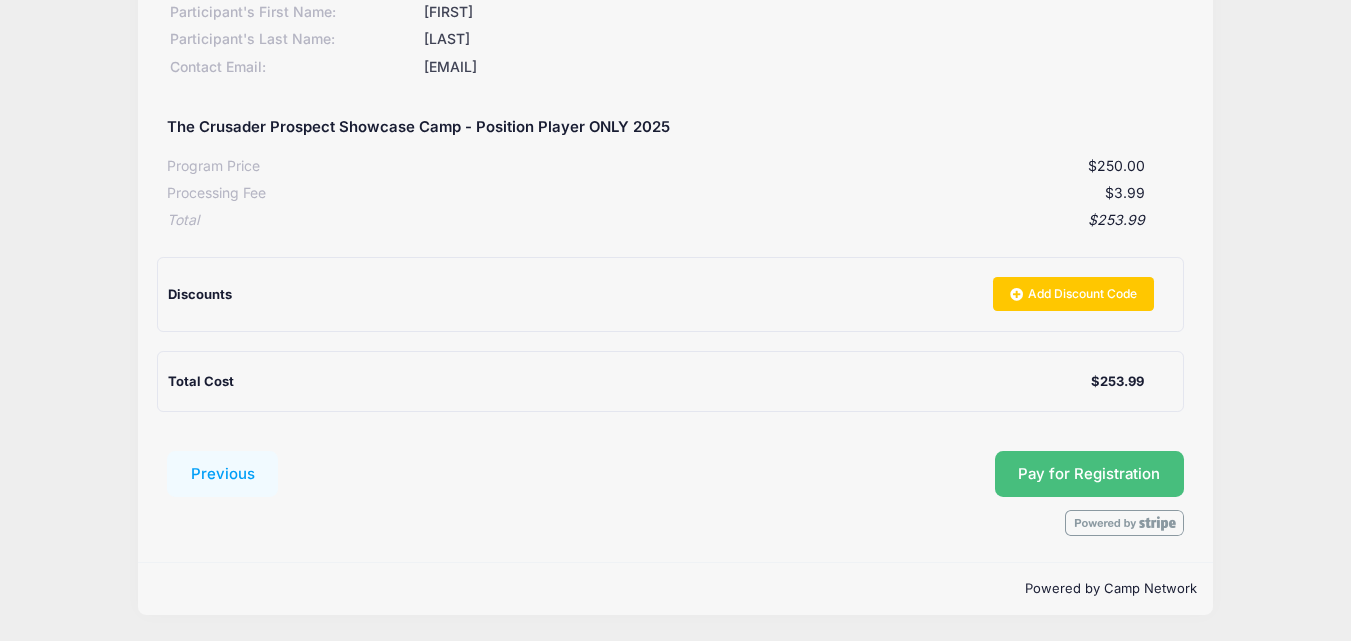 click on "Pay for Registration" at bounding box center [1089, 474] 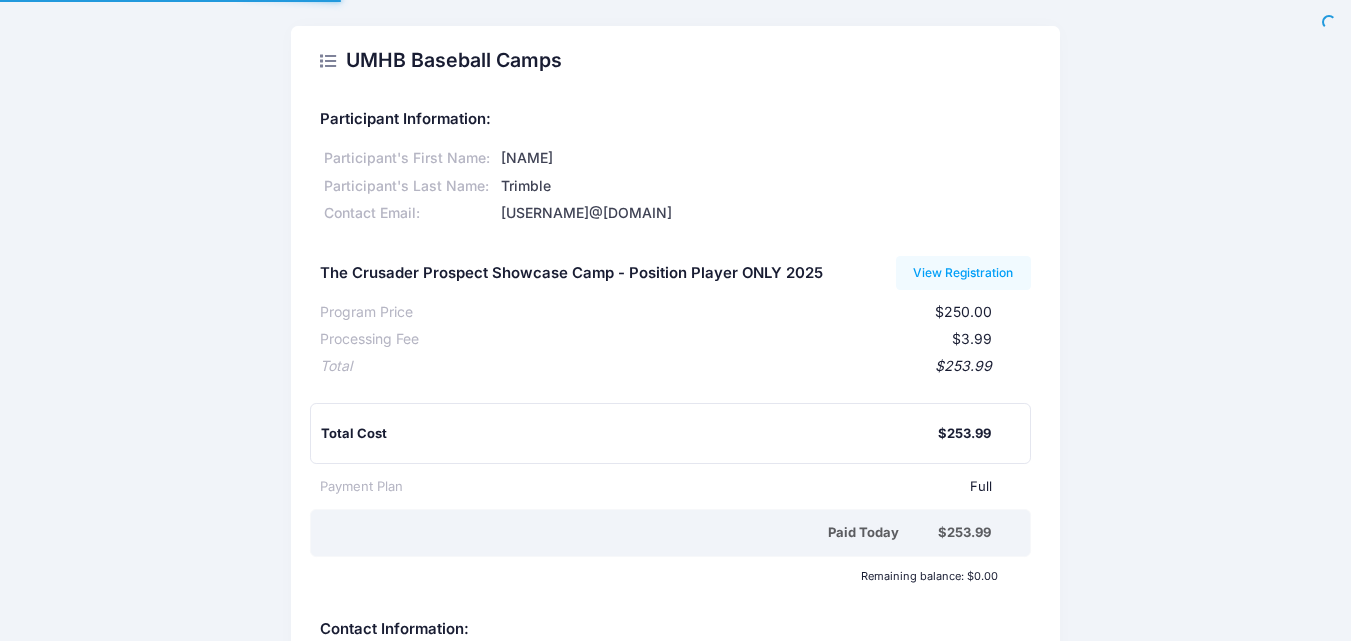 scroll, scrollTop: 0, scrollLeft: 0, axis: both 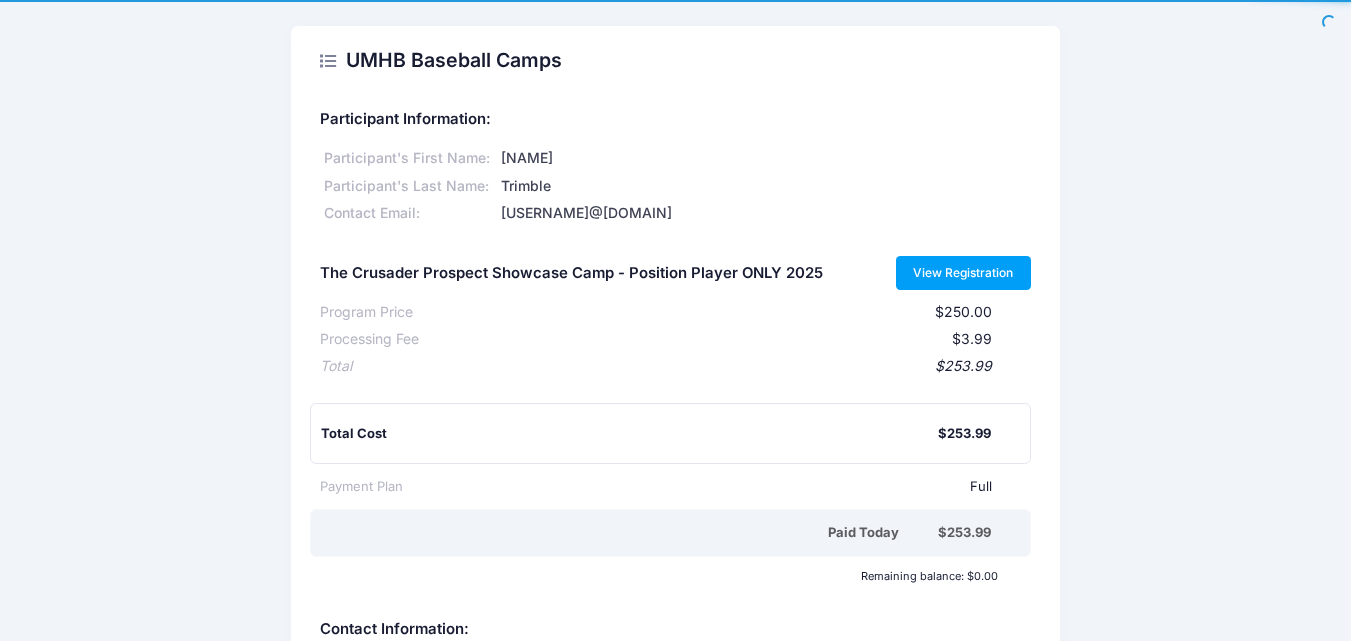 click on "View Registration" at bounding box center [963, 273] 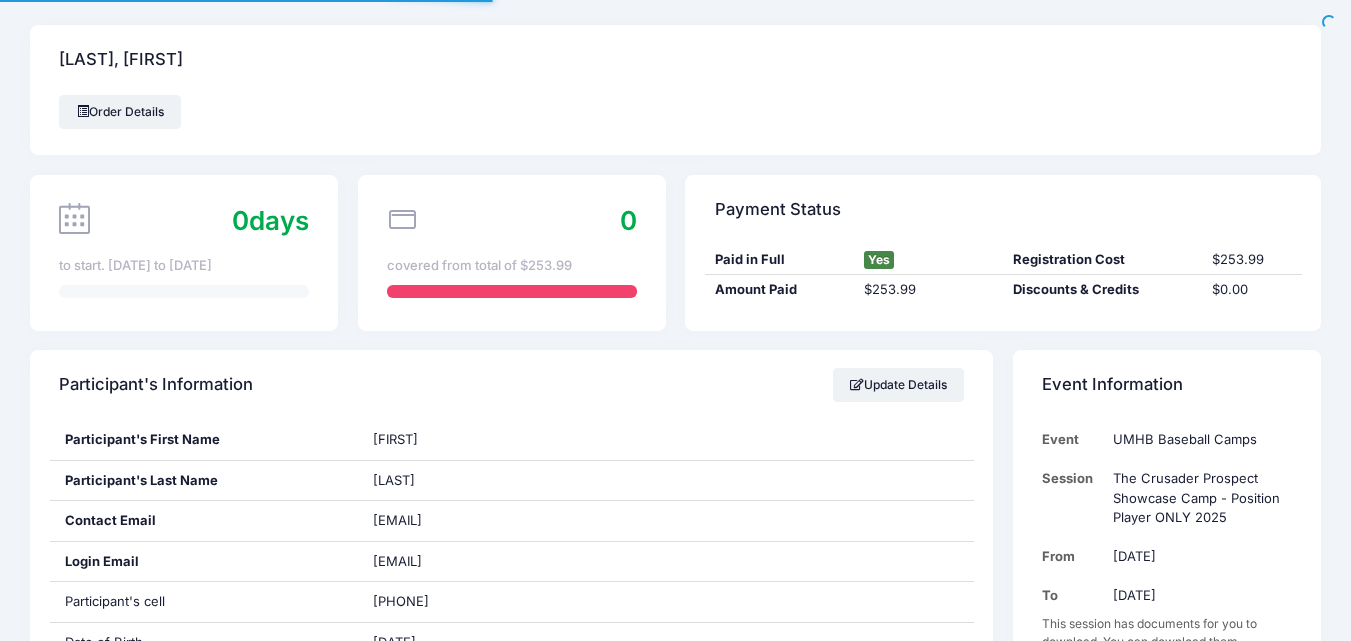 scroll, scrollTop: 0, scrollLeft: 0, axis: both 